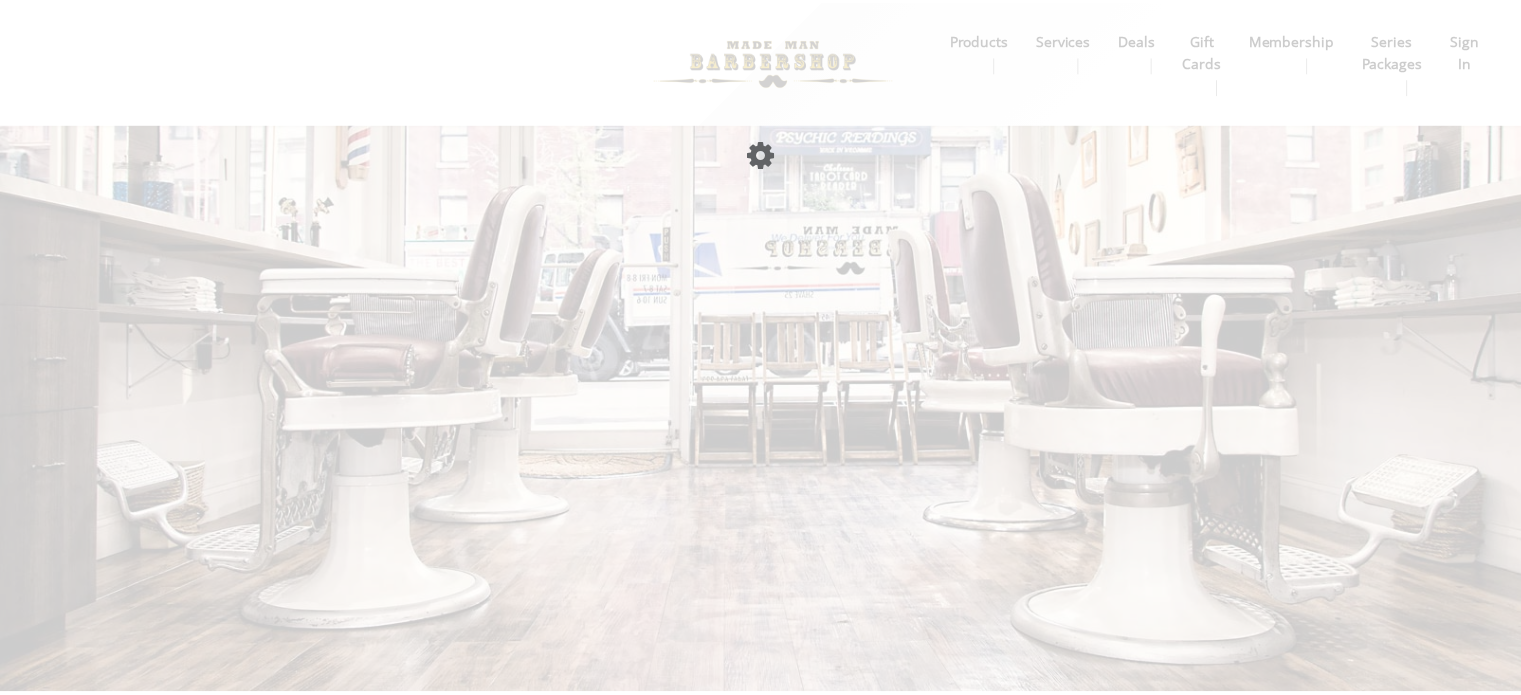 scroll, scrollTop: 0, scrollLeft: 0, axis: both 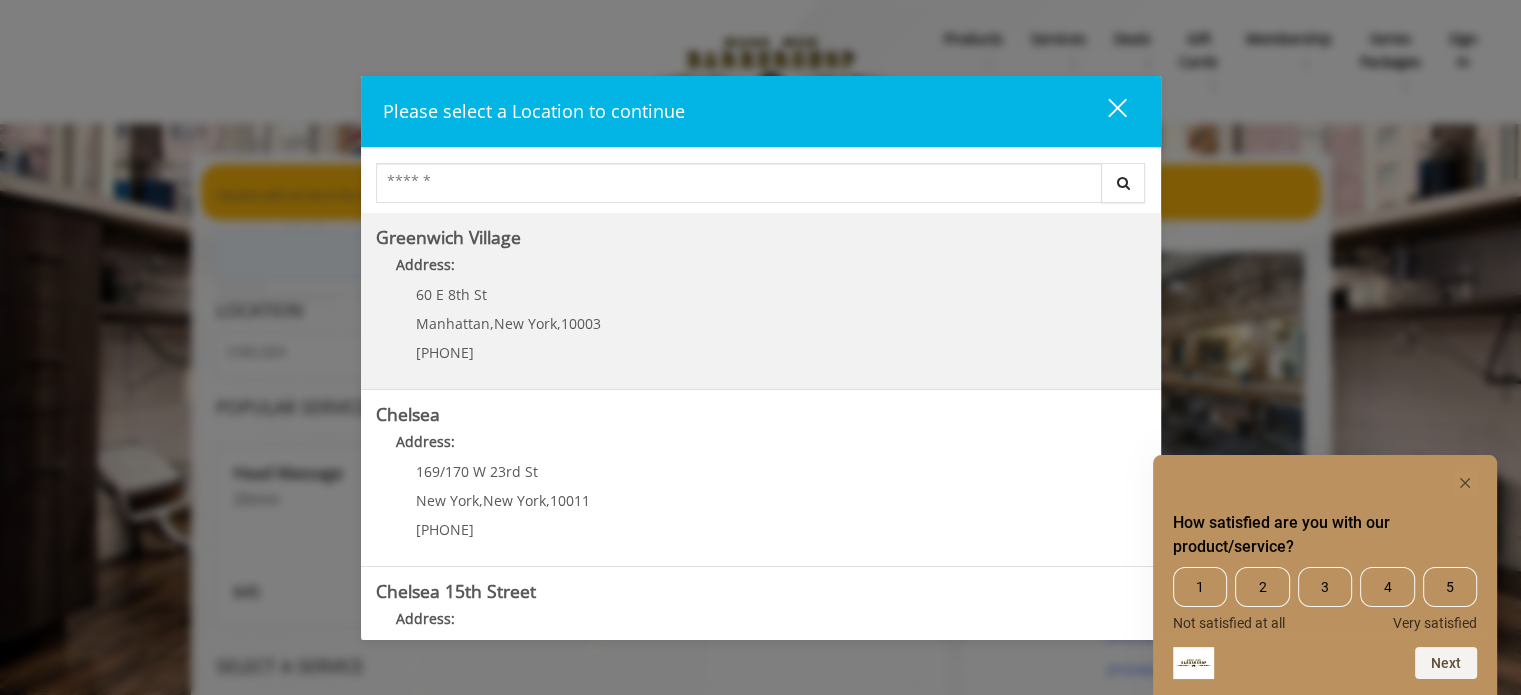 click on "60 E 8th St" at bounding box center [508, 294] 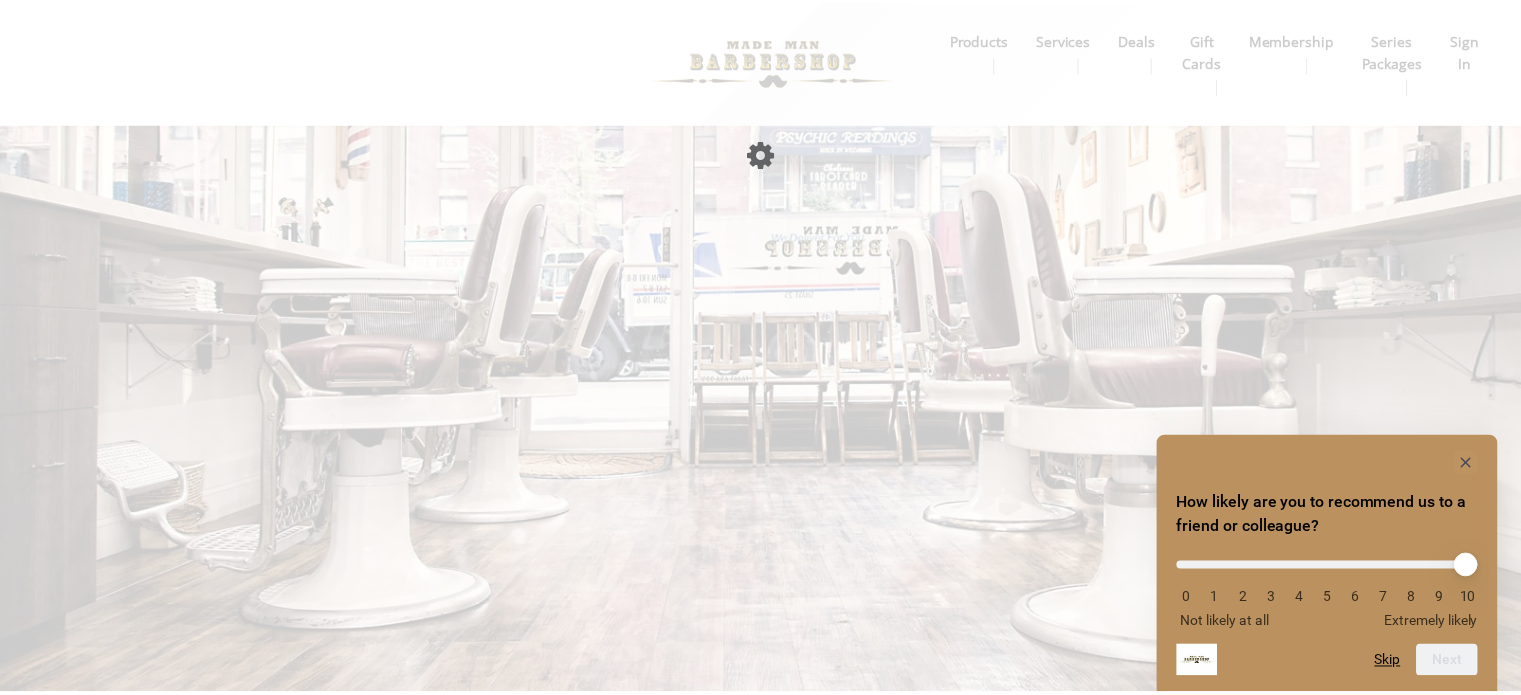 scroll, scrollTop: 0, scrollLeft: 0, axis: both 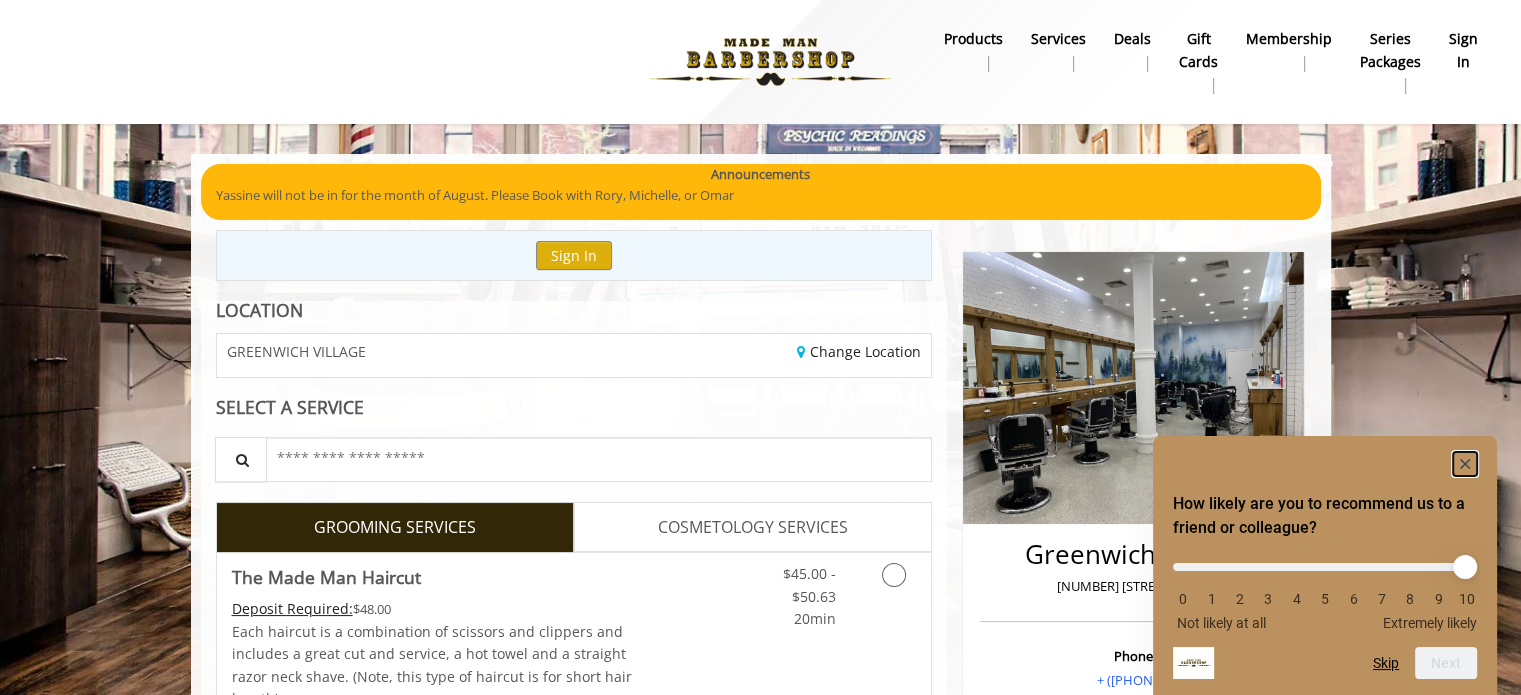 click 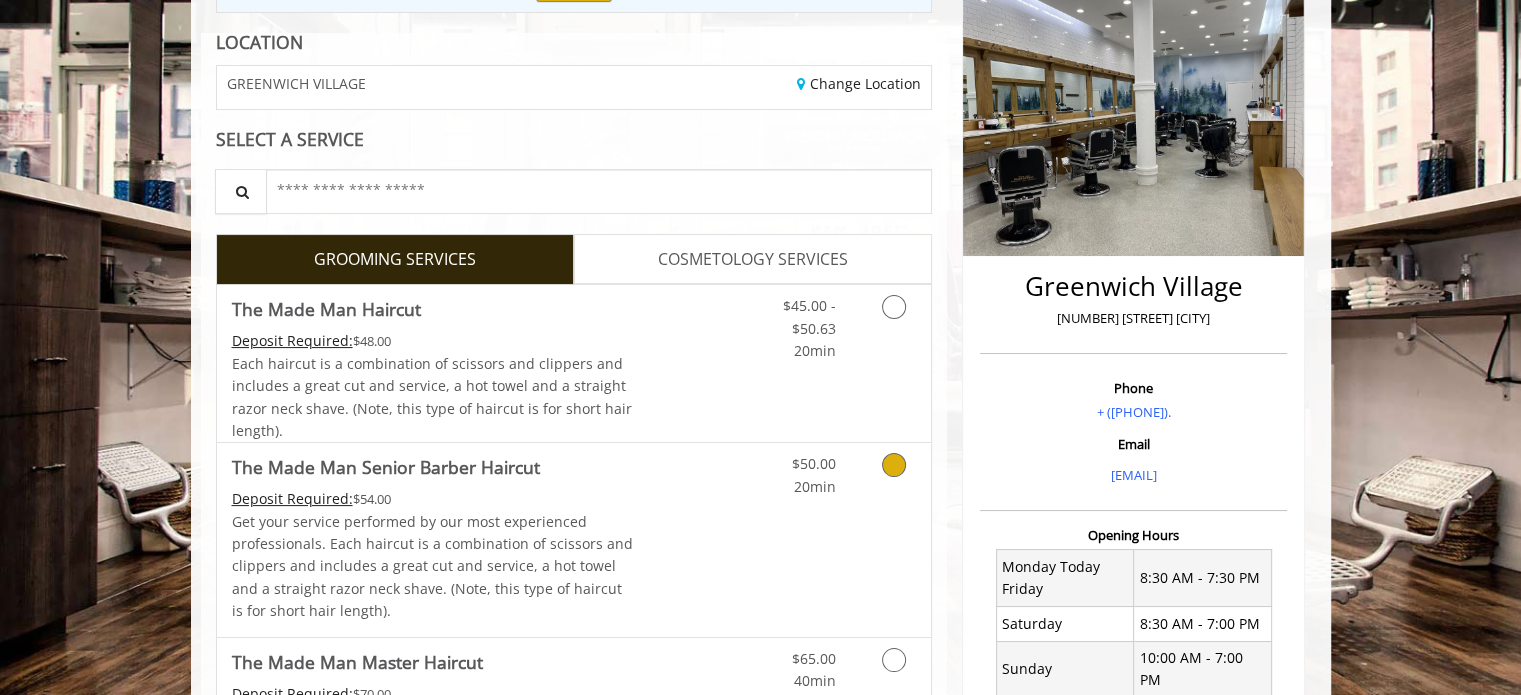 scroll, scrollTop: 266, scrollLeft: 0, axis: vertical 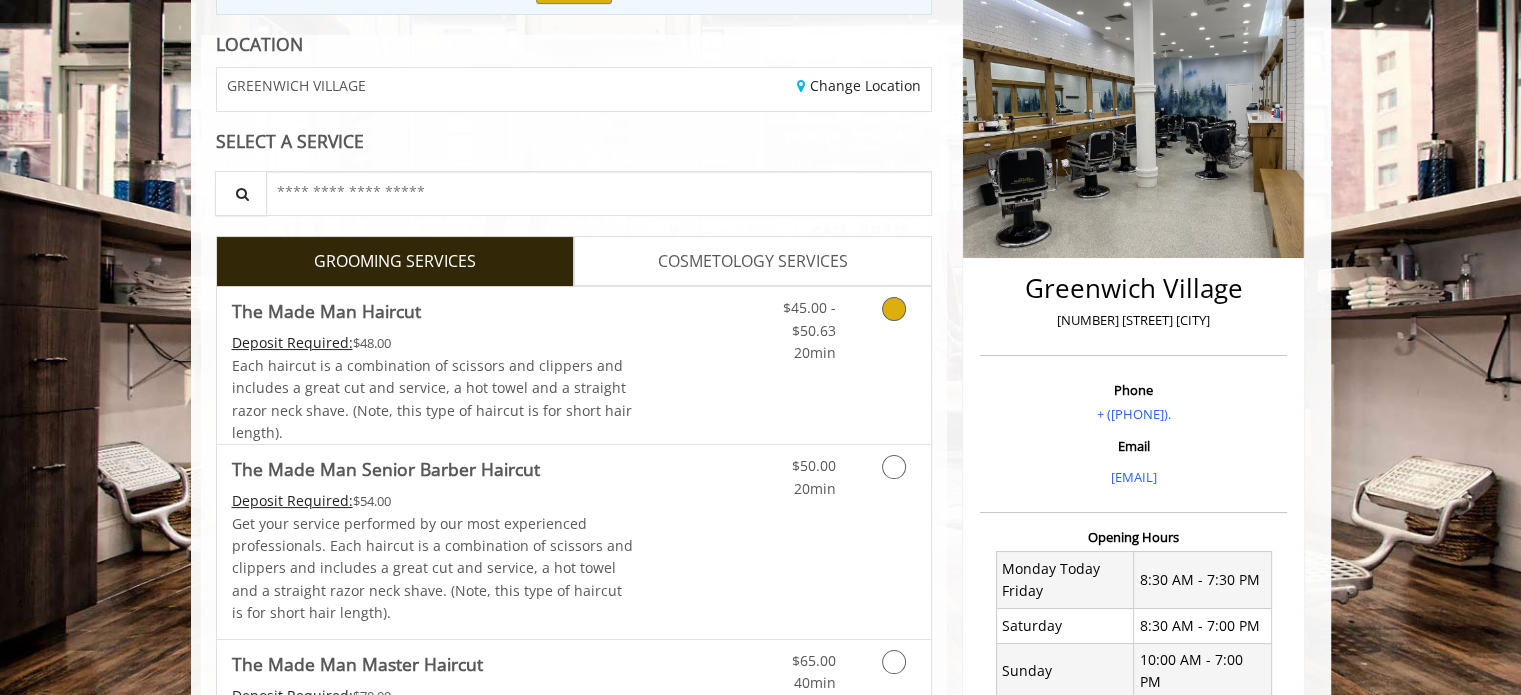 click at bounding box center (894, 309) 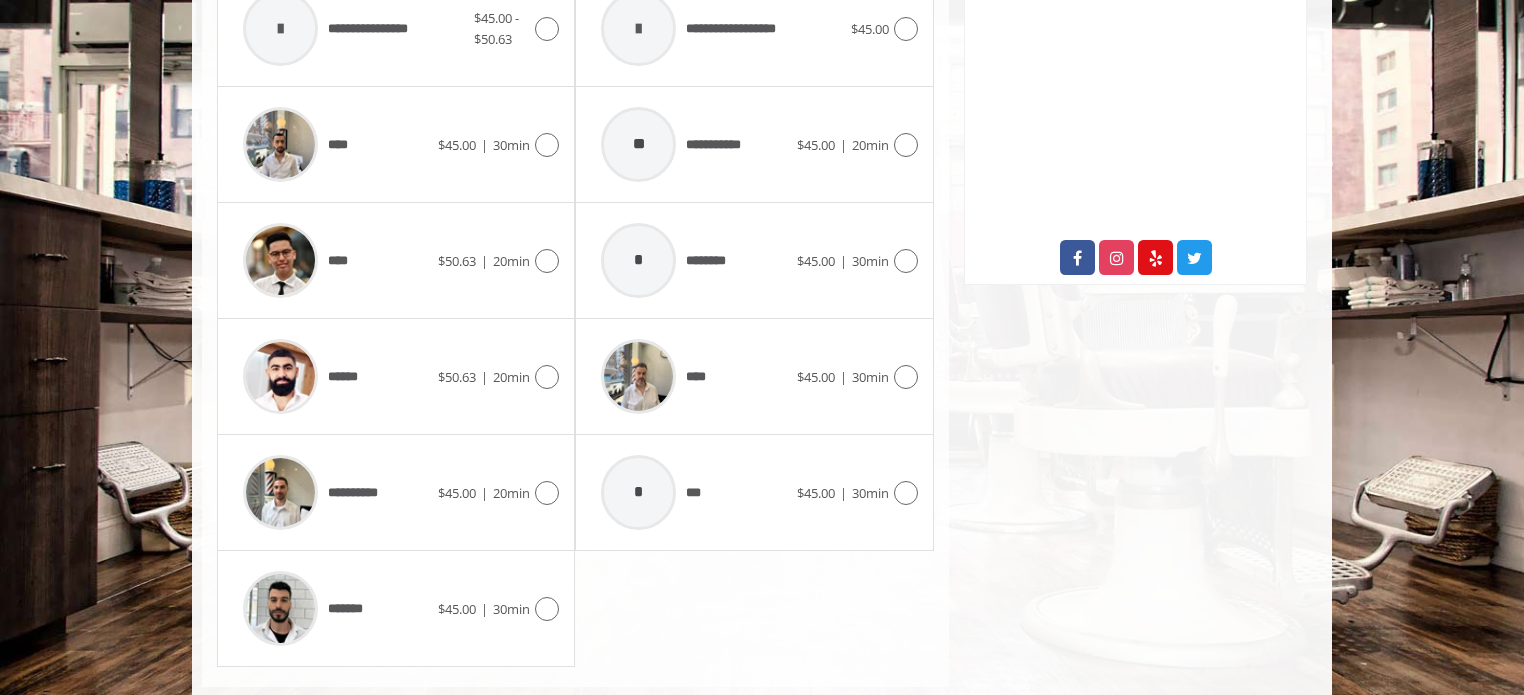 scroll, scrollTop: 1057, scrollLeft: 0, axis: vertical 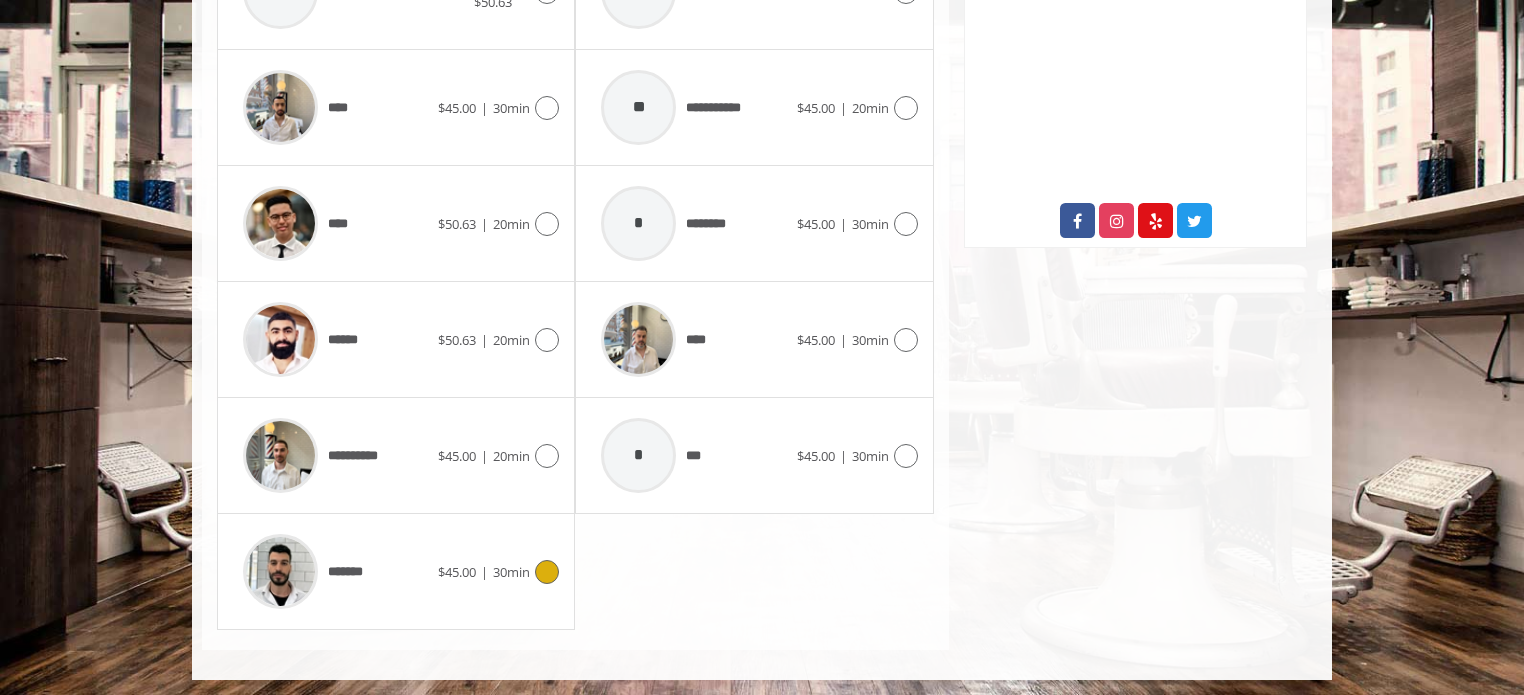 click on "*******" at bounding box center [350, 572] 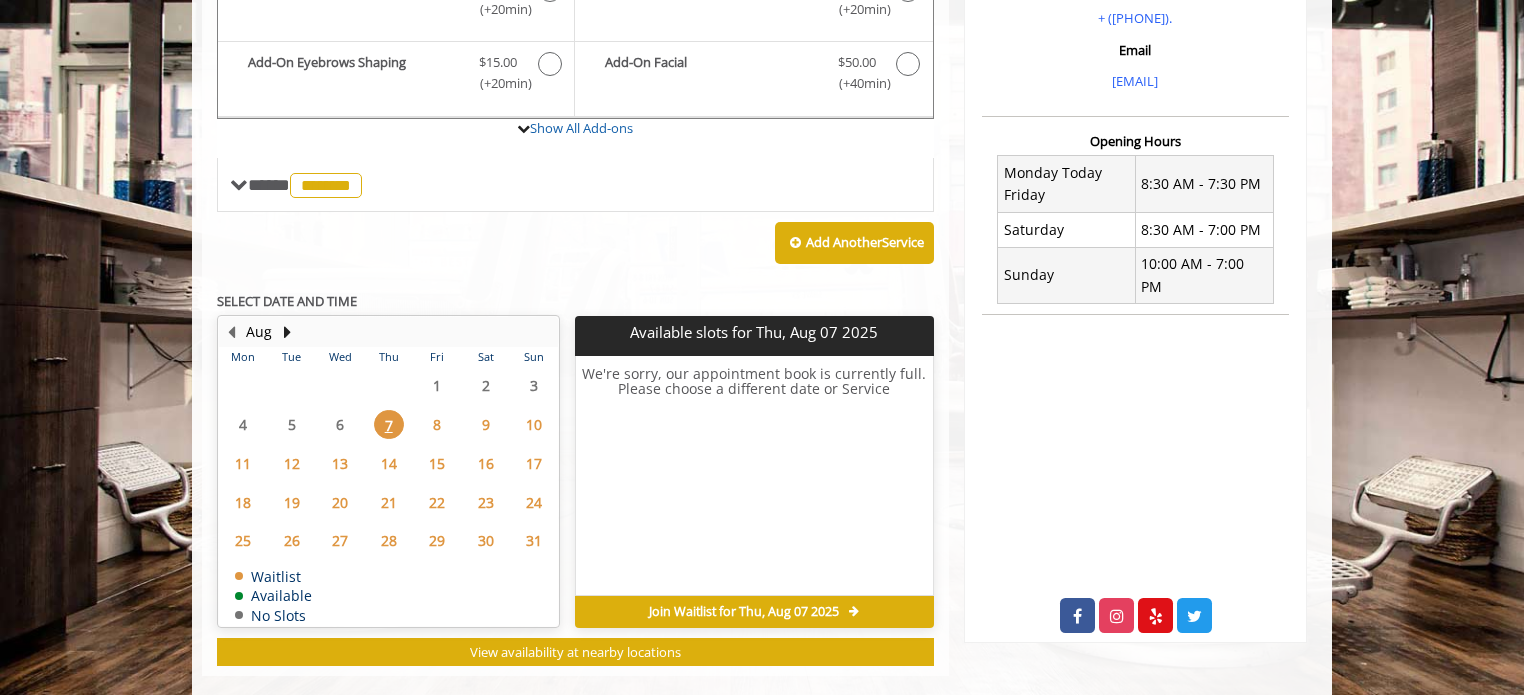 scroll, scrollTop: 666, scrollLeft: 0, axis: vertical 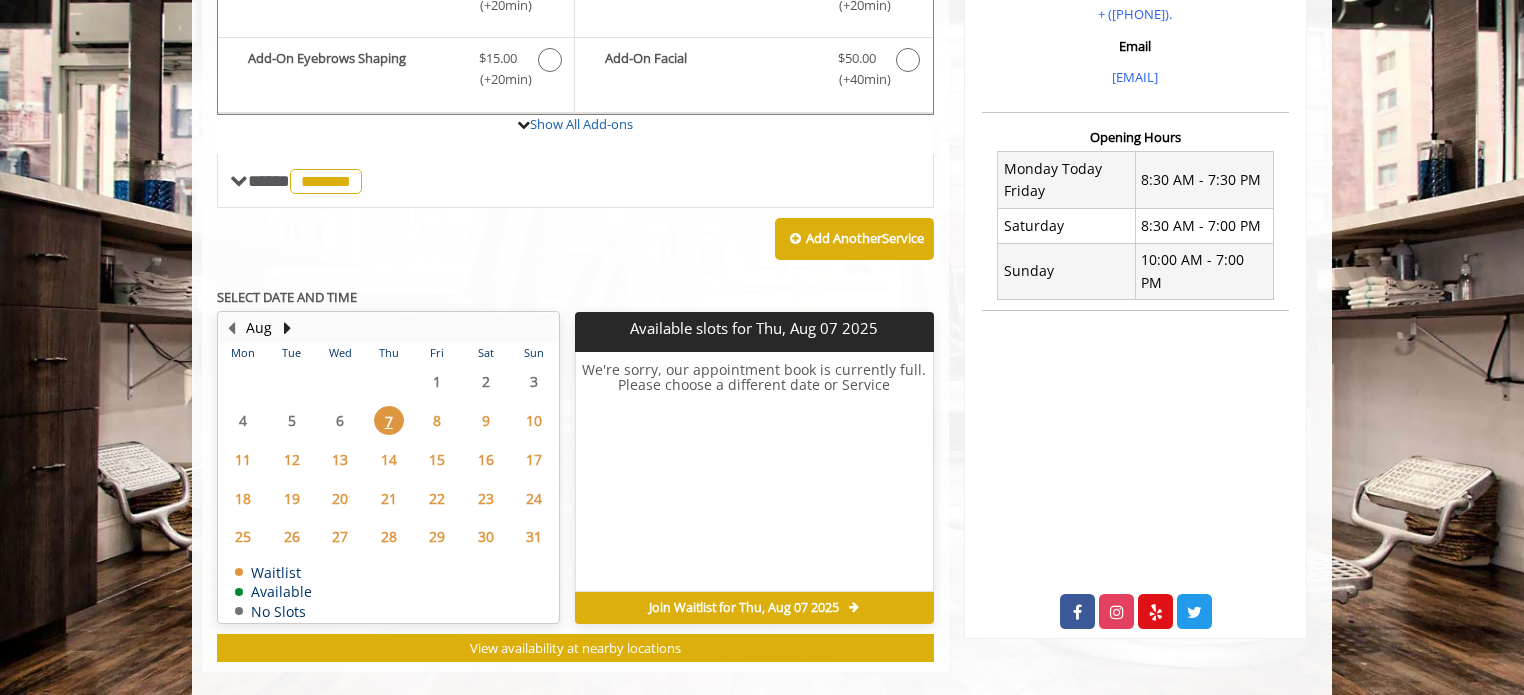 click on "8" 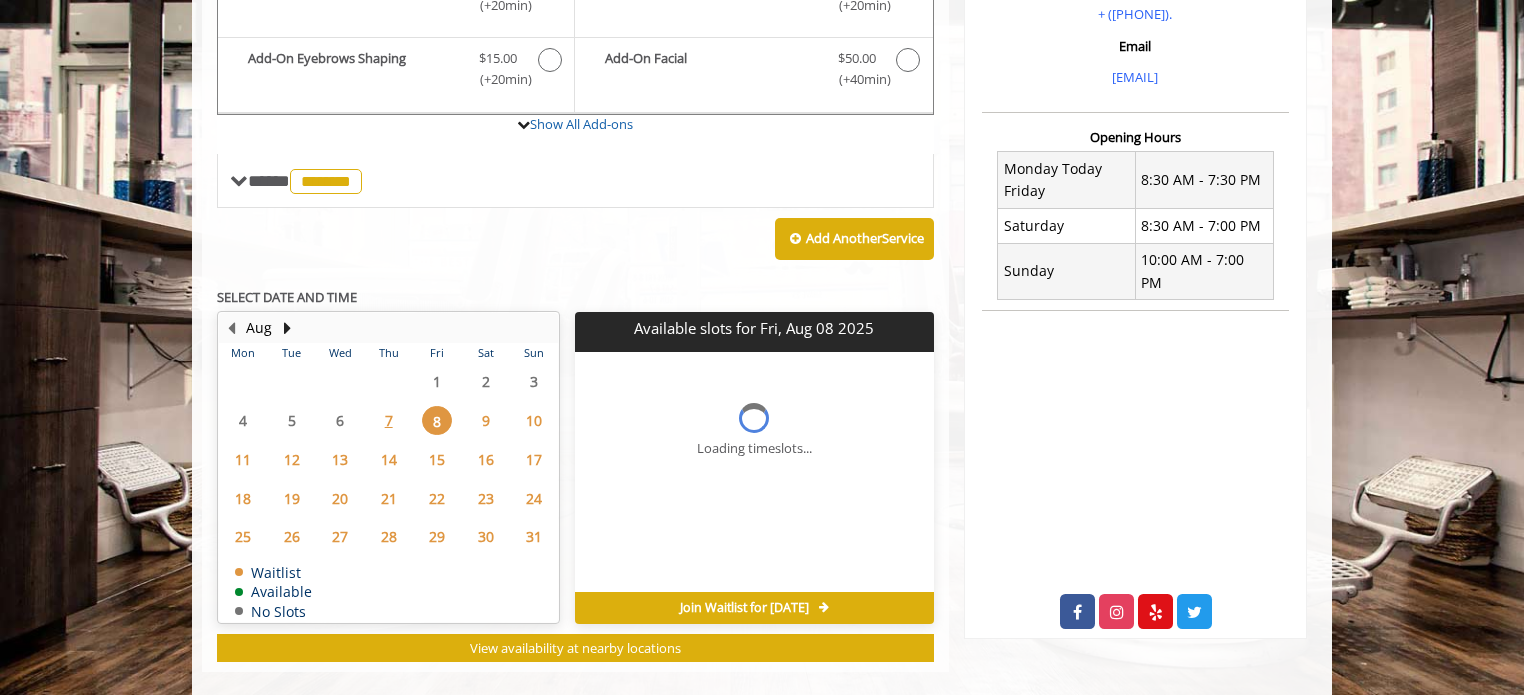 scroll, scrollTop: 689, scrollLeft: 0, axis: vertical 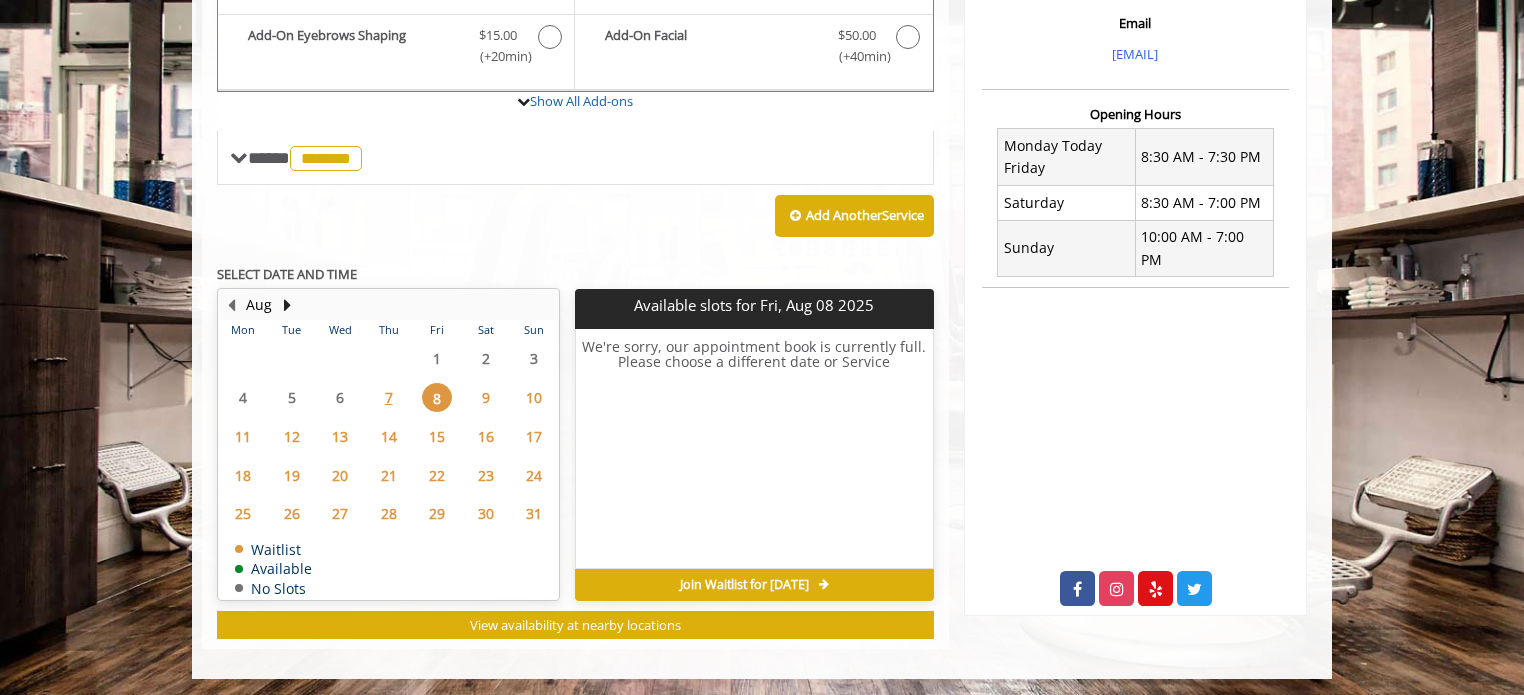 click on "9" 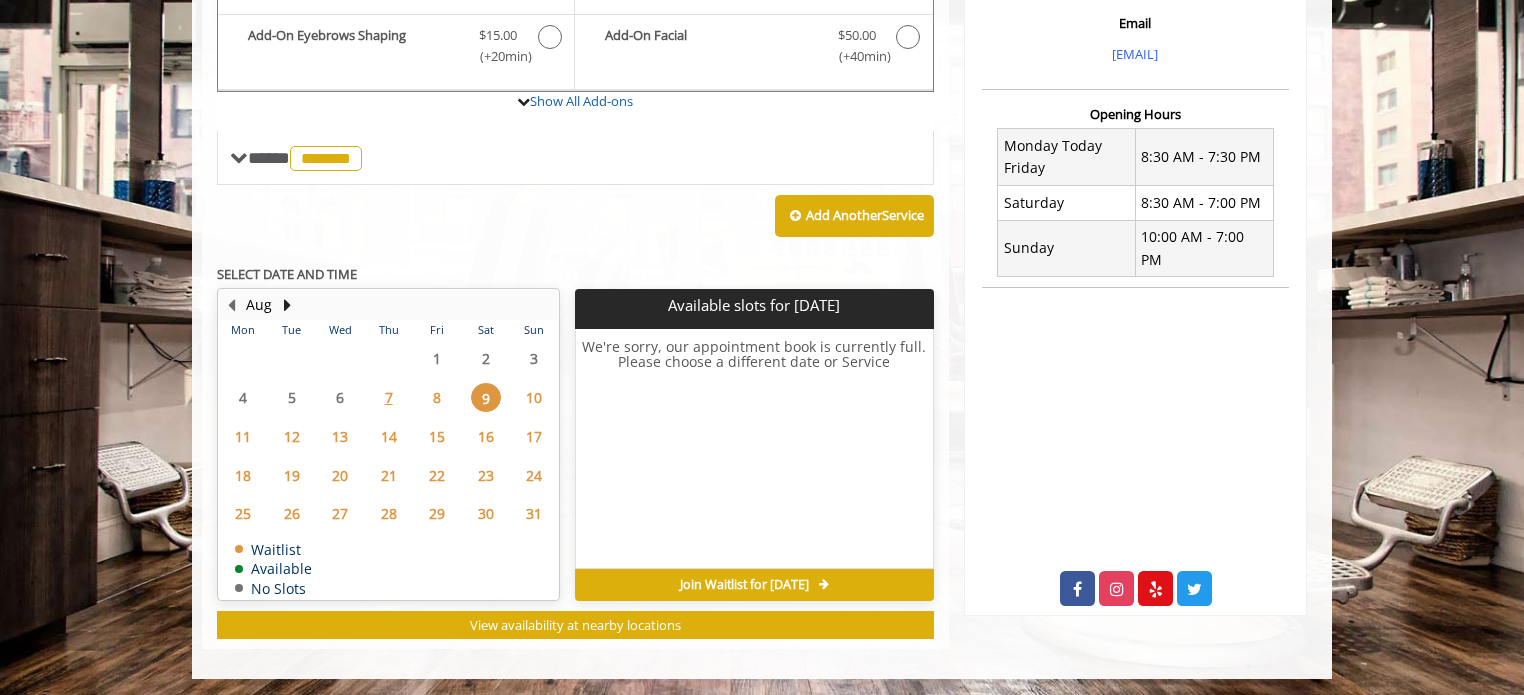 click on "10" 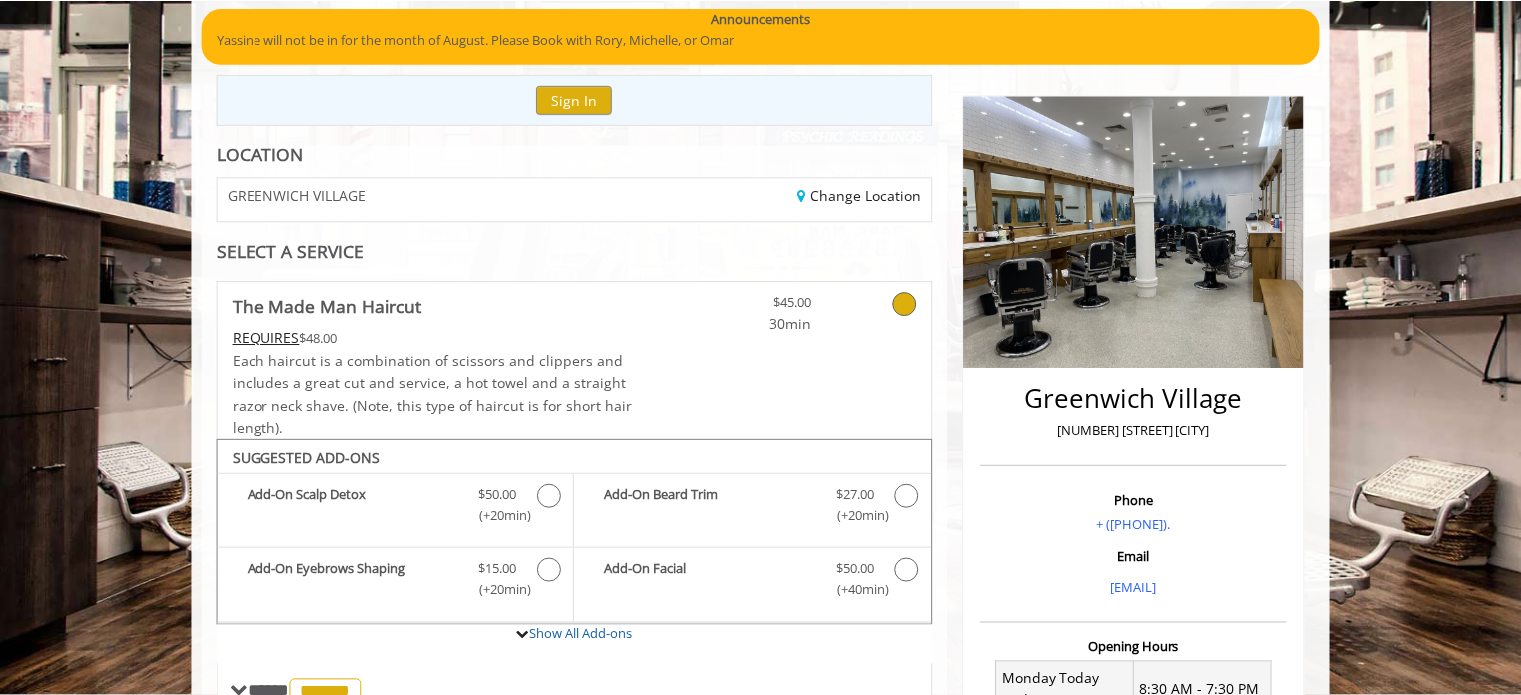 scroll, scrollTop: 0, scrollLeft: 0, axis: both 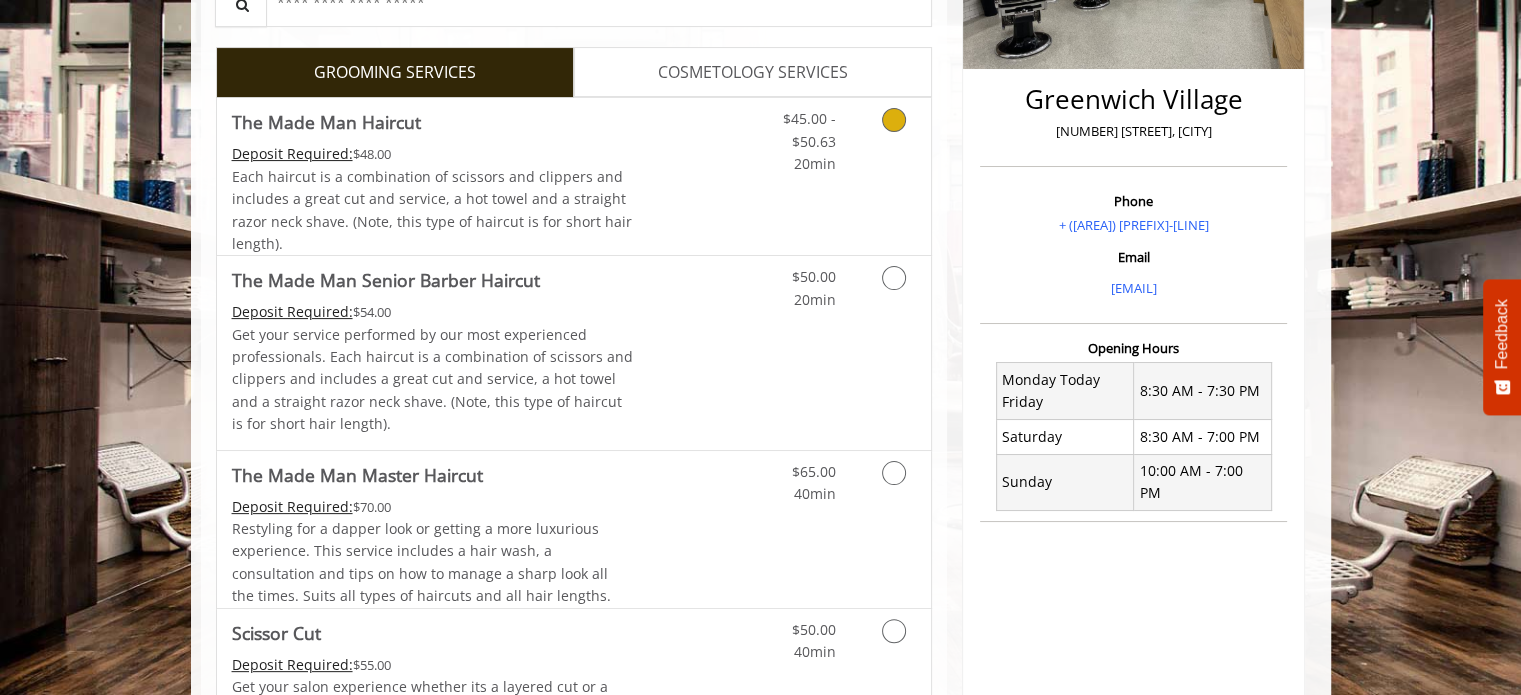 click at bounding box center [894, 120] 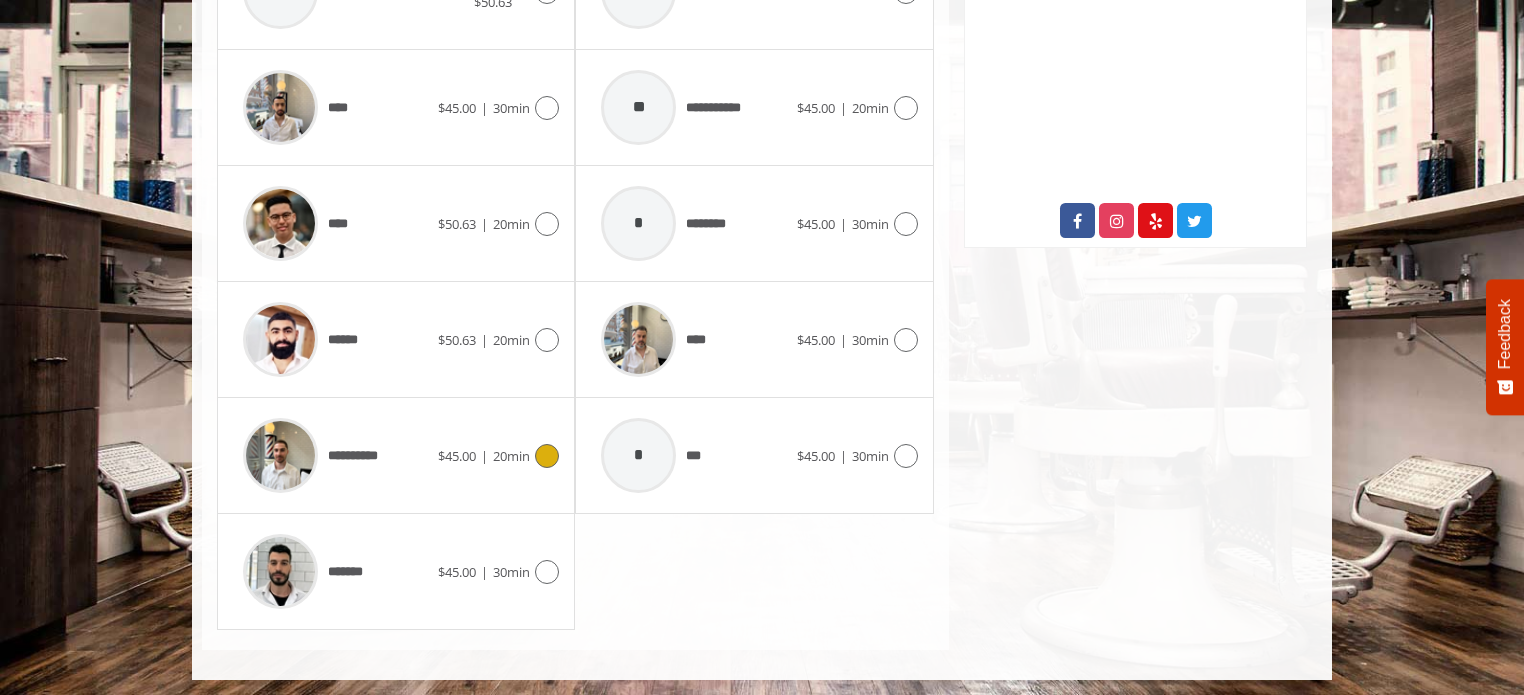 scroll, scrollTop: 924, scrollLeft: 0, axis: vertical 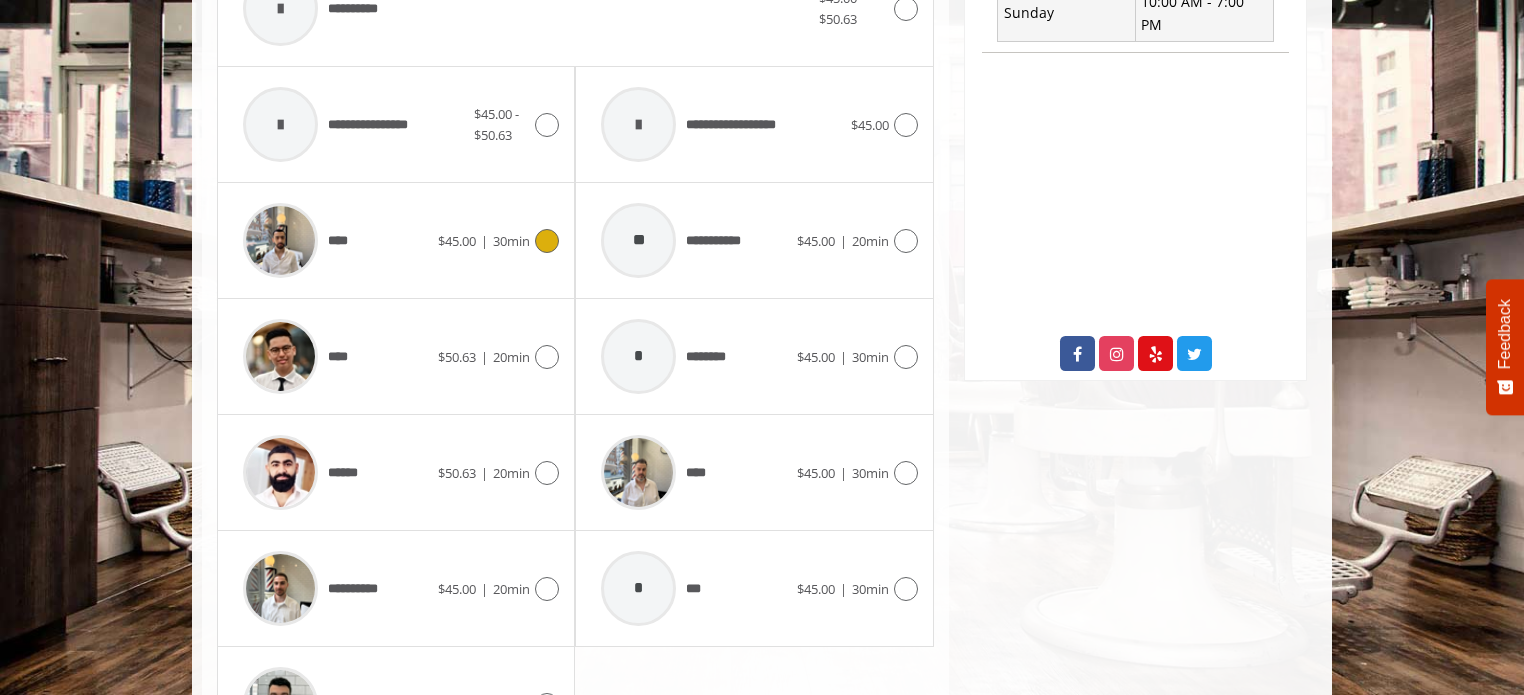 click on "****" at bounding box center (345, 241) 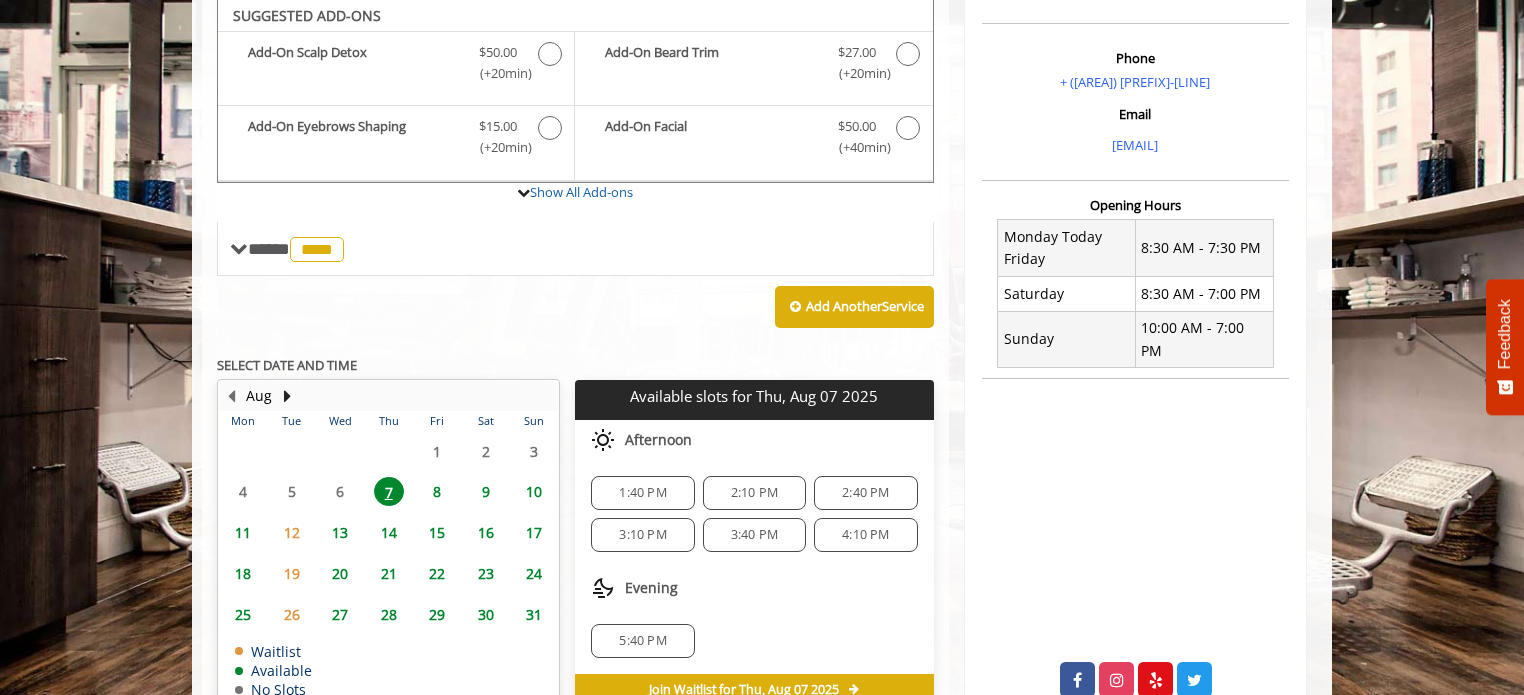 scroll, scrollTop: 595, scrollLeft: 0, axis: vertical 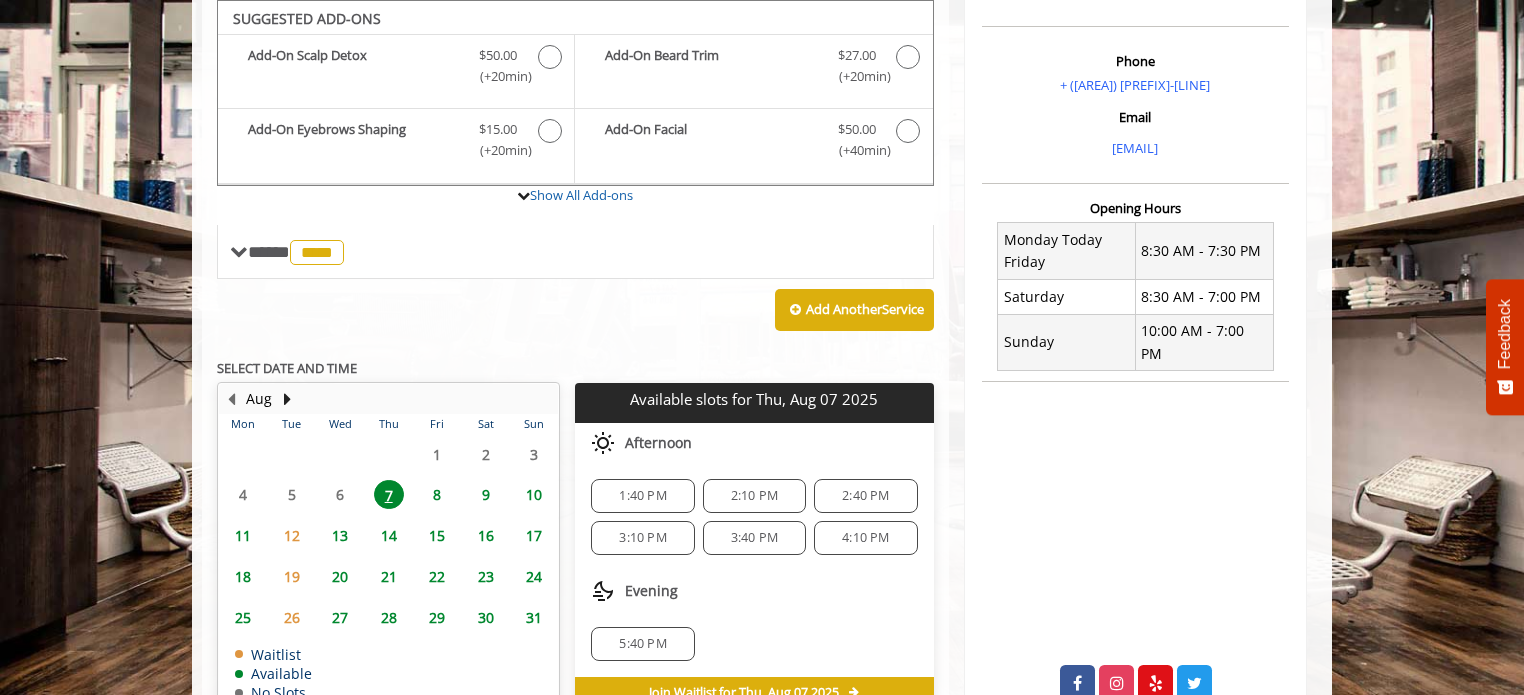 click on "1:40 PM" 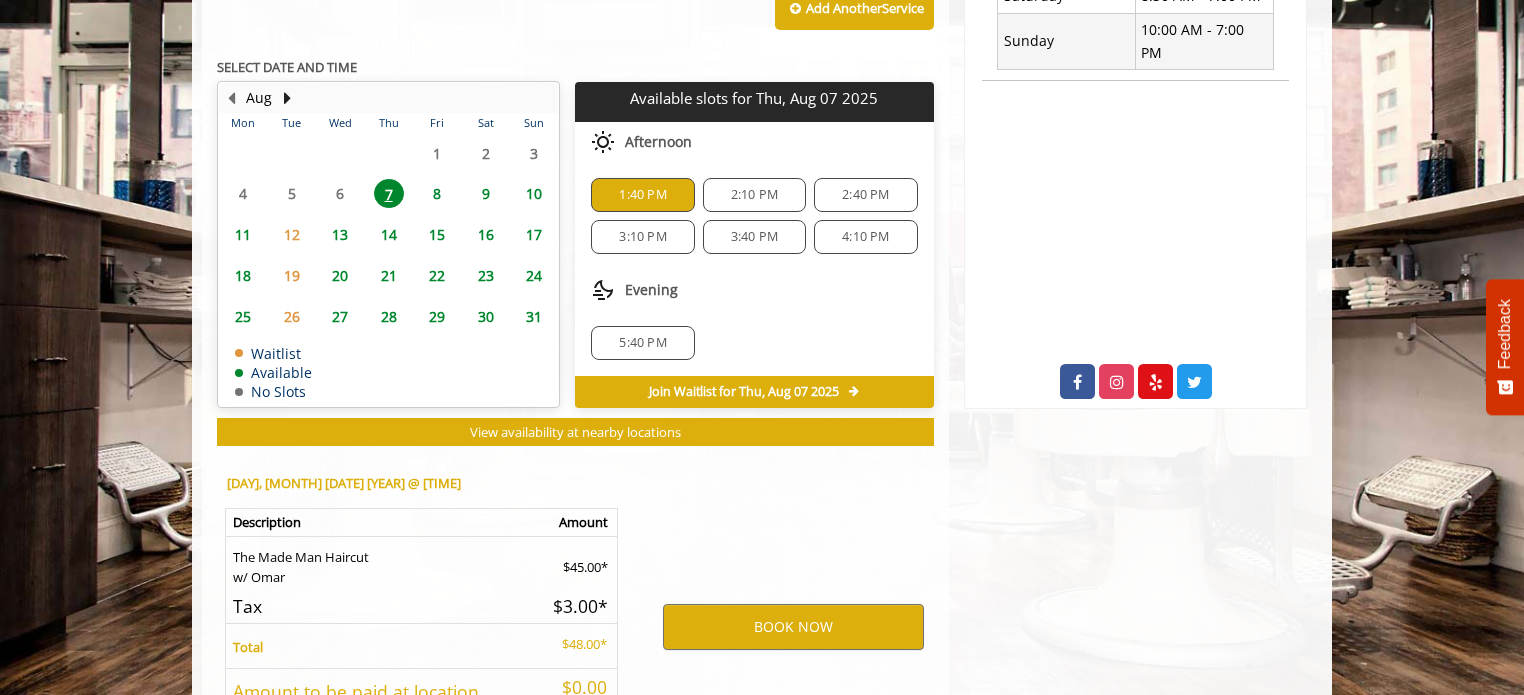 scroll, scrollTop: 1062, scrollLeft: 0, axis: vertical 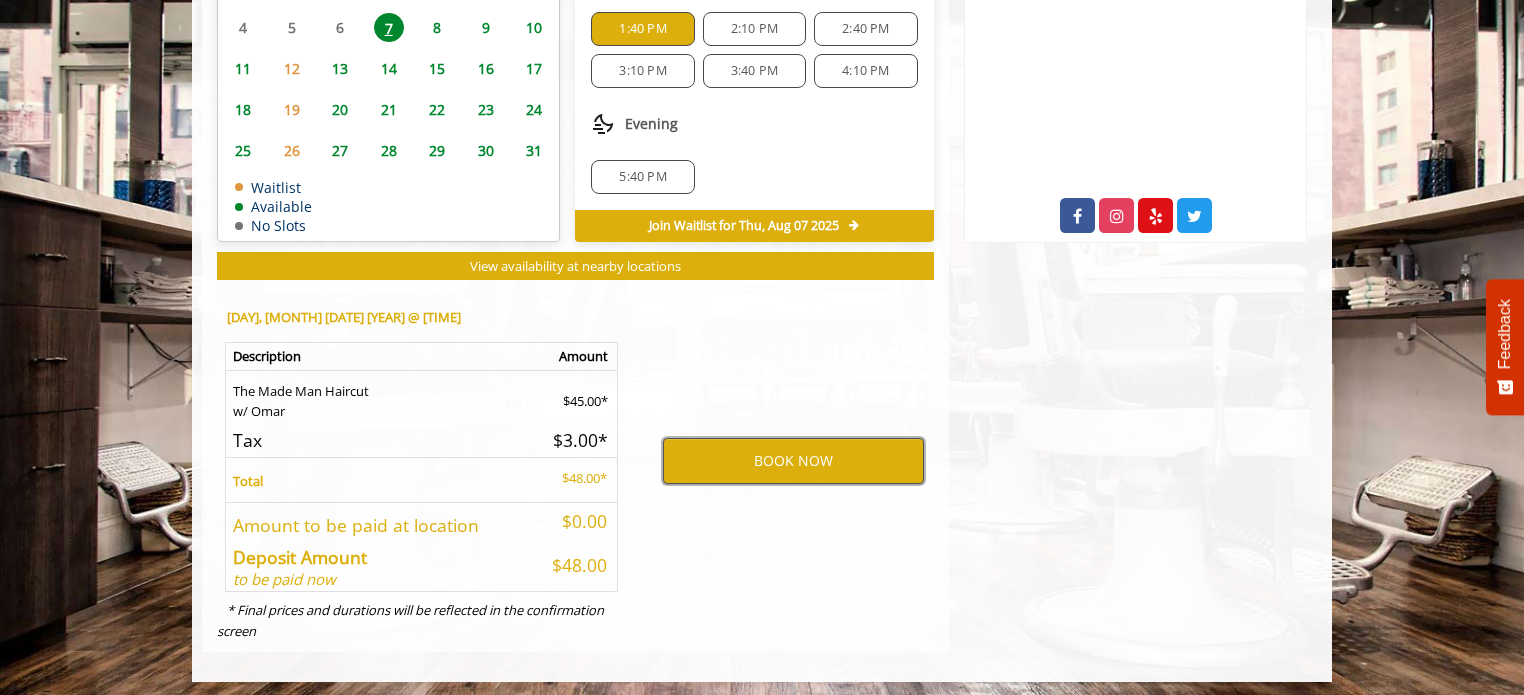 click on "BOOK NOW" at bounding box center [793, 461] 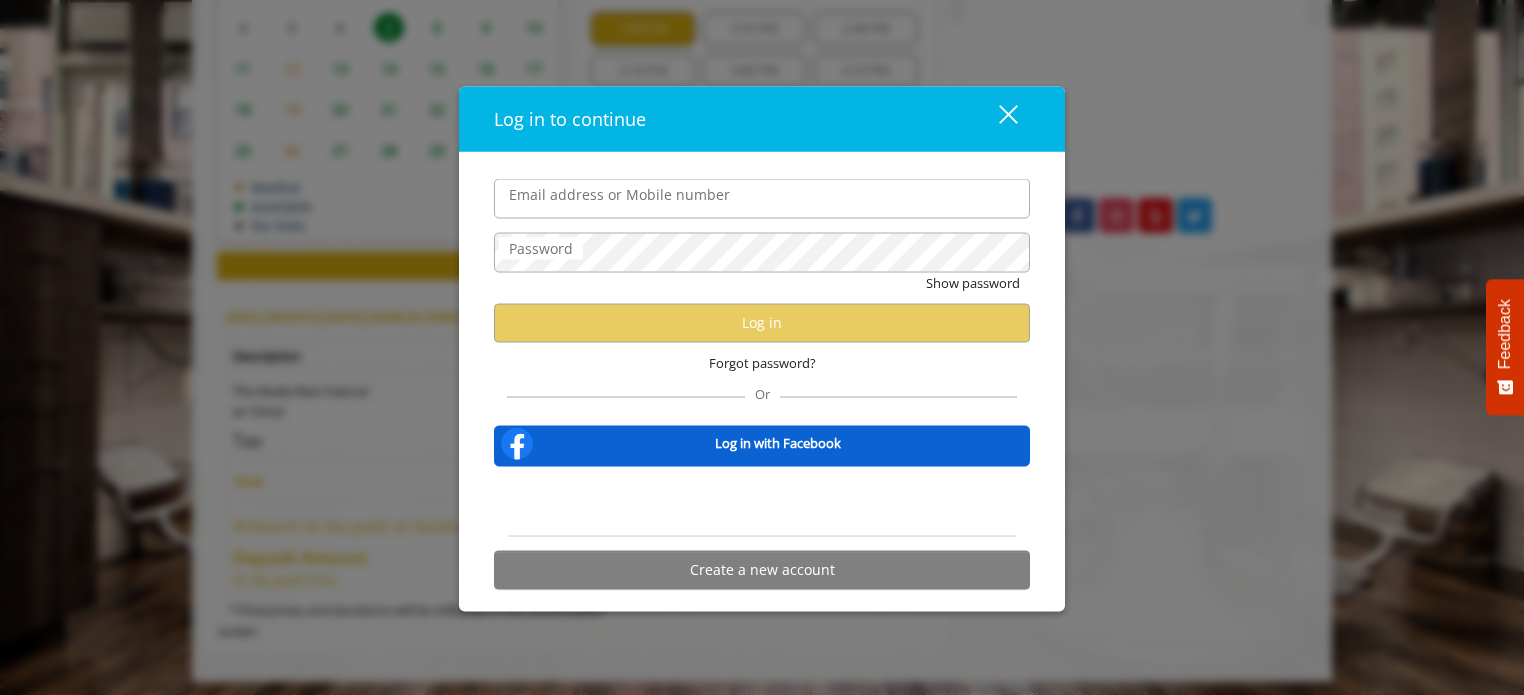 type on "**********" 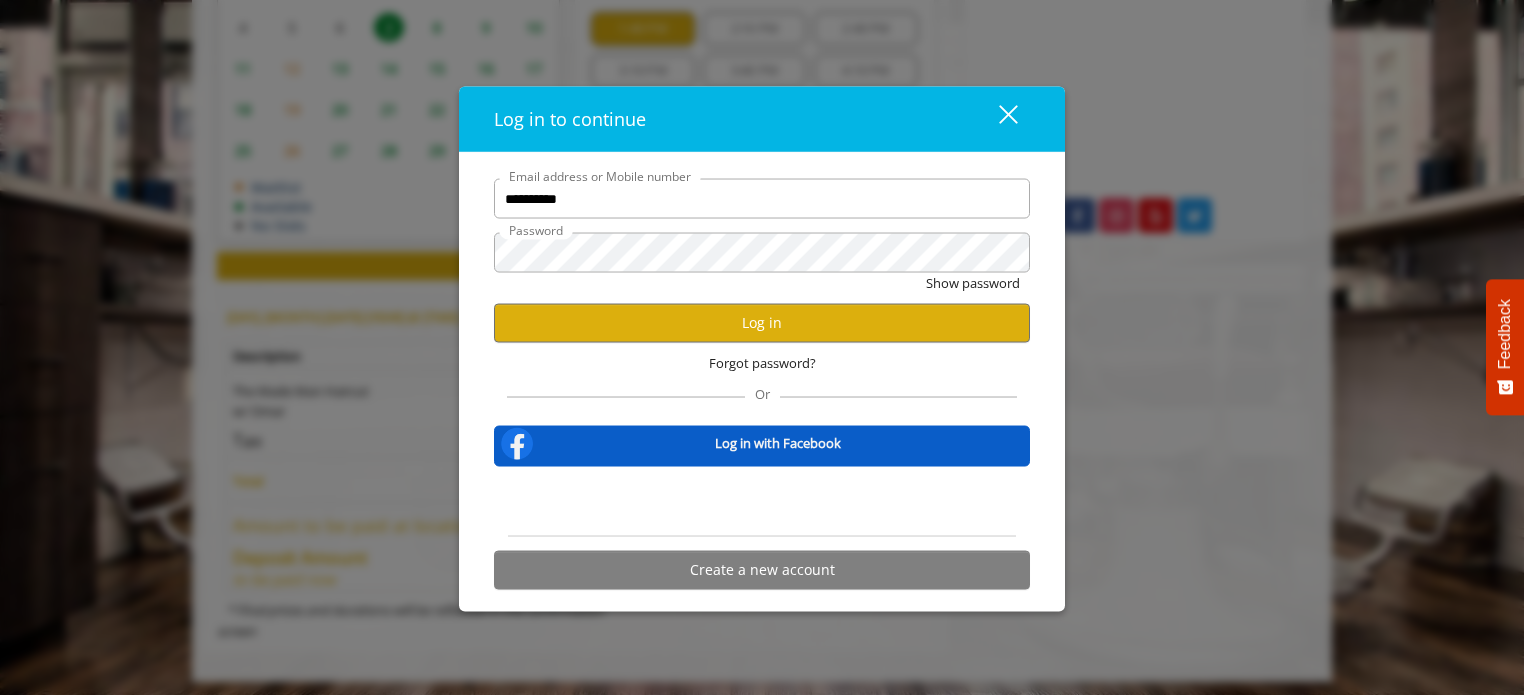 scroll, scrollTop: 0, scrollLeft: 0, axis: both 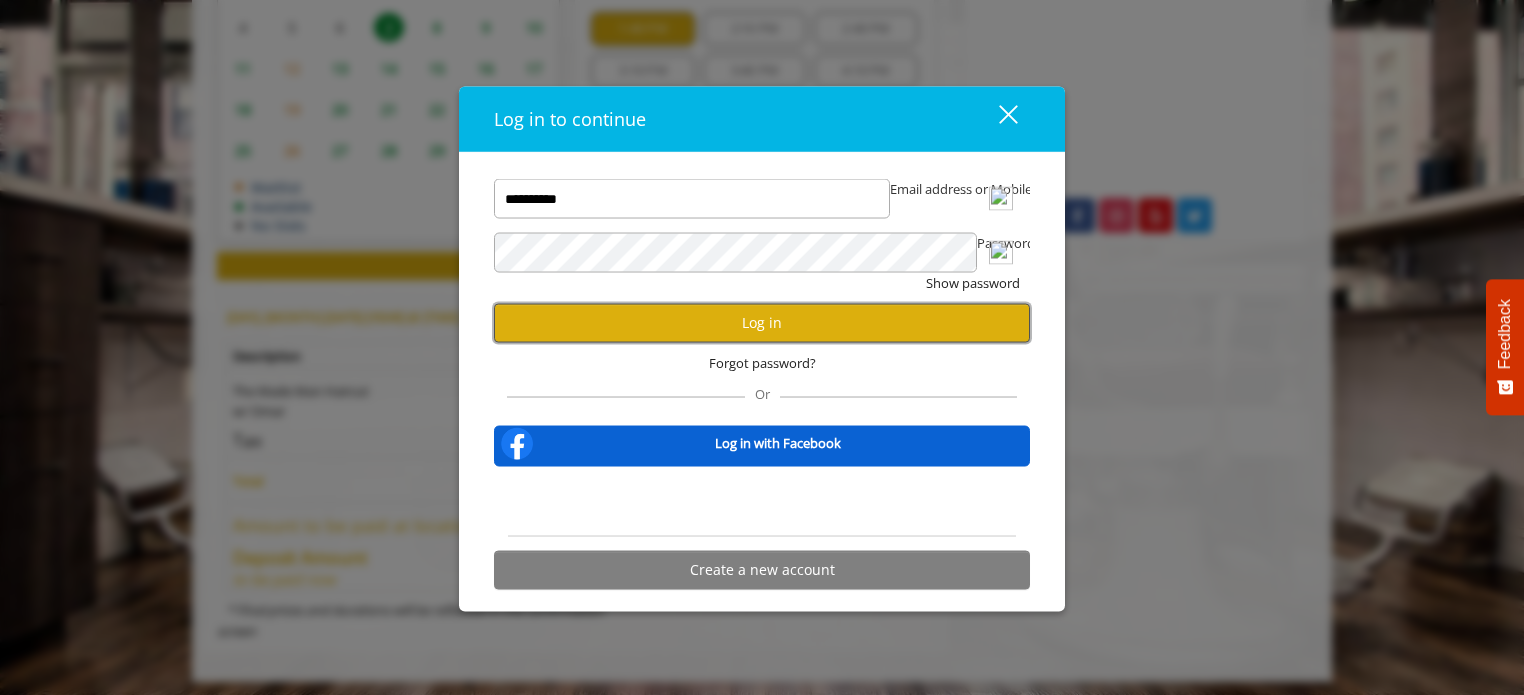 click on "Log in" at bounding box center (762, 322) 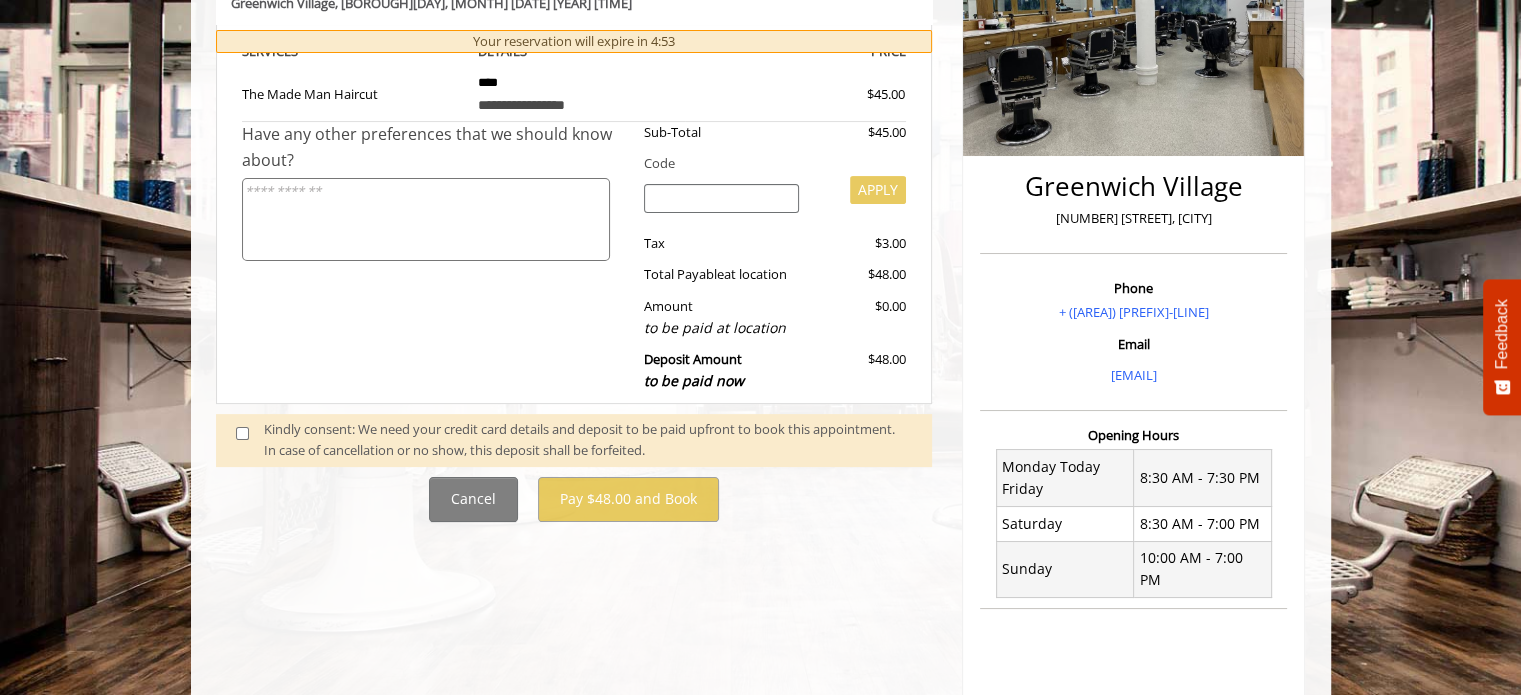 scroll, scrollTop: 400, scrollLeft: 0, axis: vertical 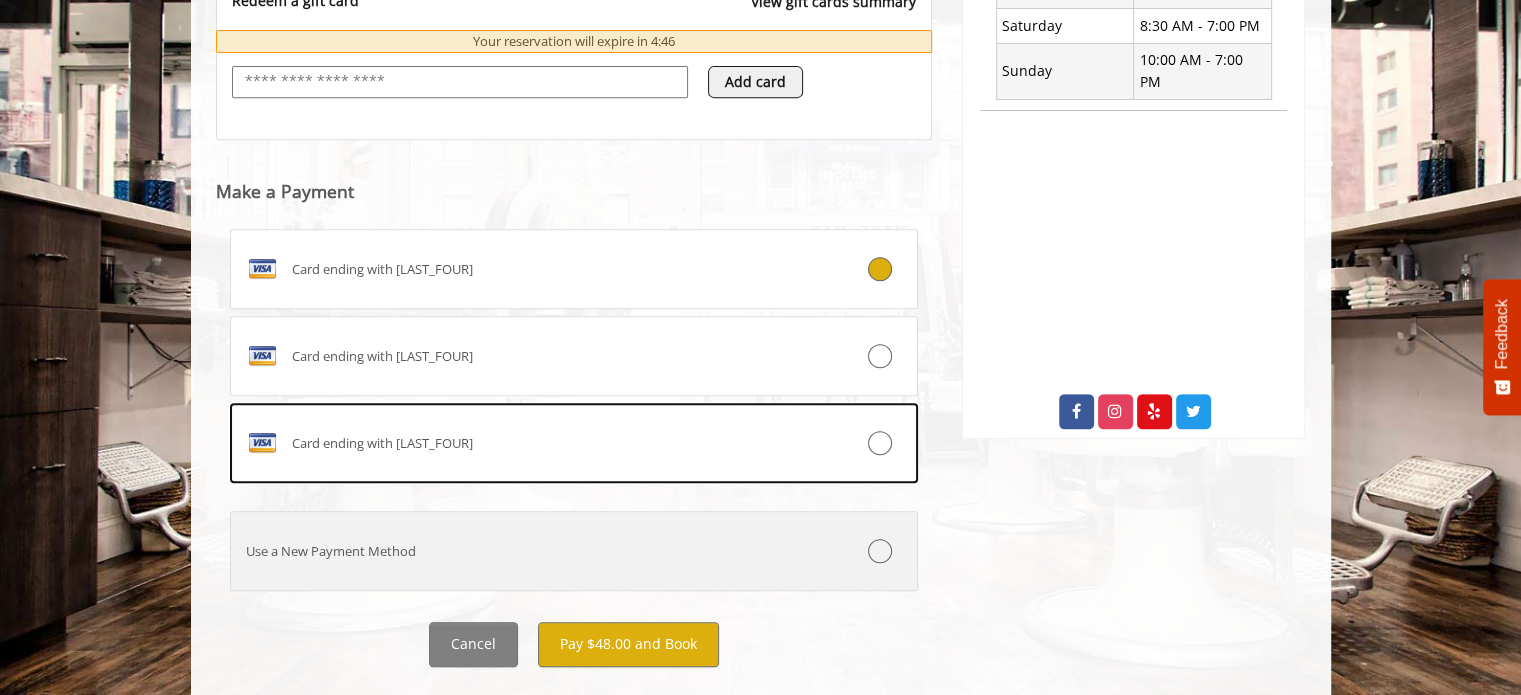 click on "Use a New Payment Method" at bounding box center [574, 551] 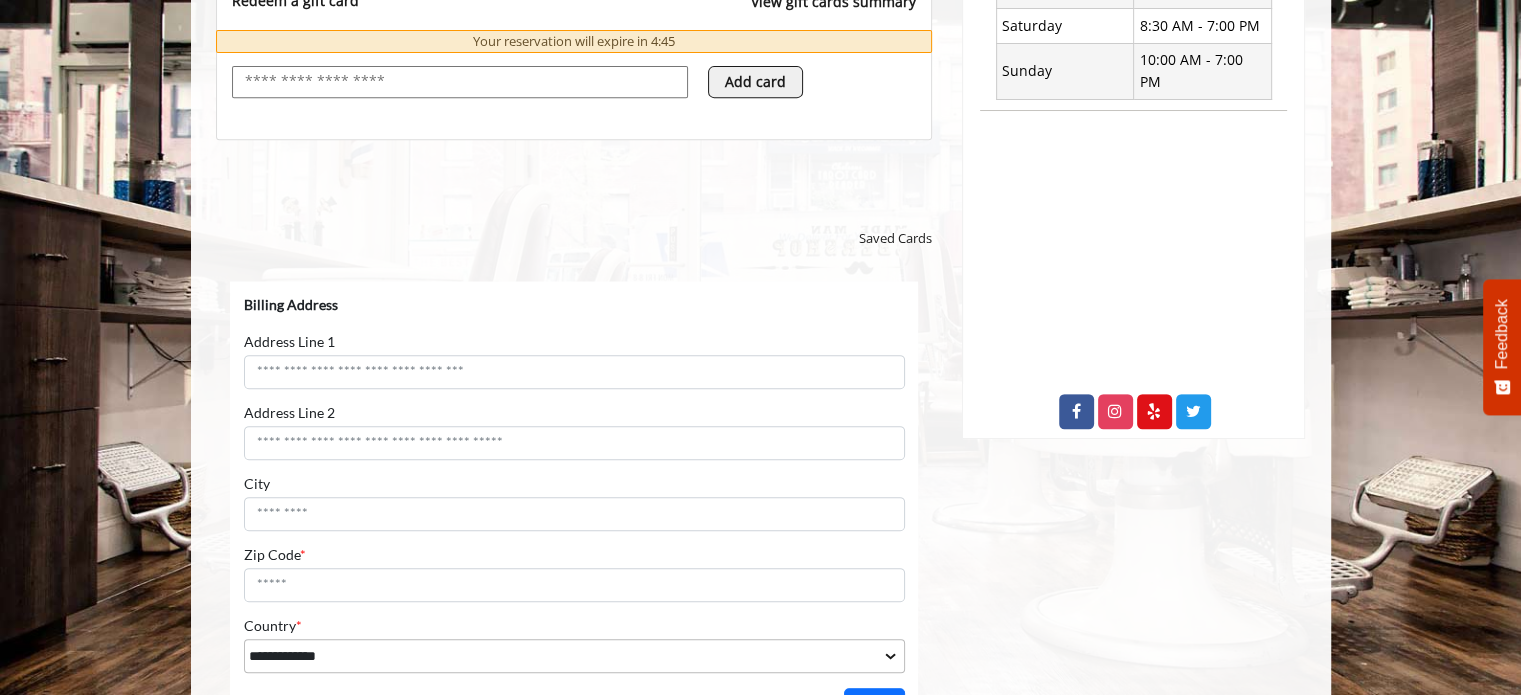 scroll, scrollTop: 0, scrollLeft: 0, axis: both 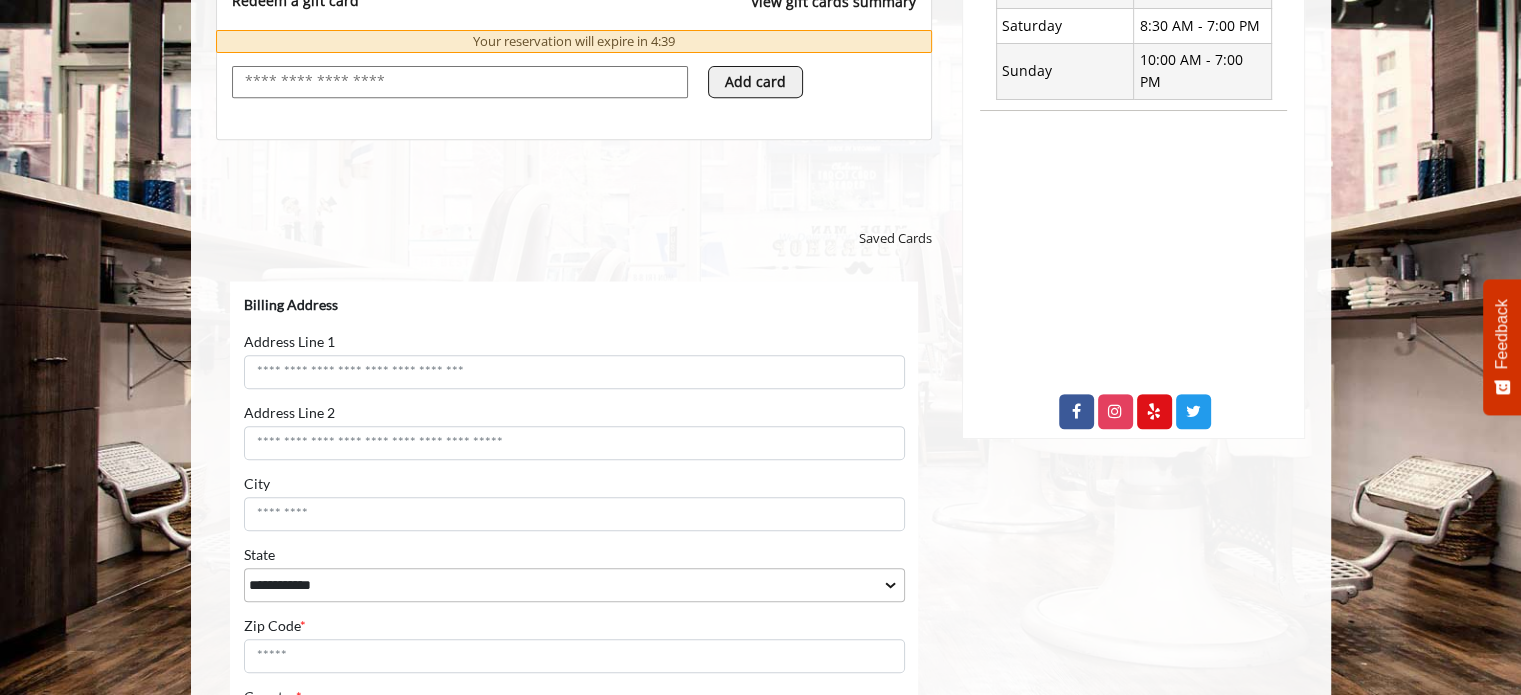 click at bounding box center (460, 82) 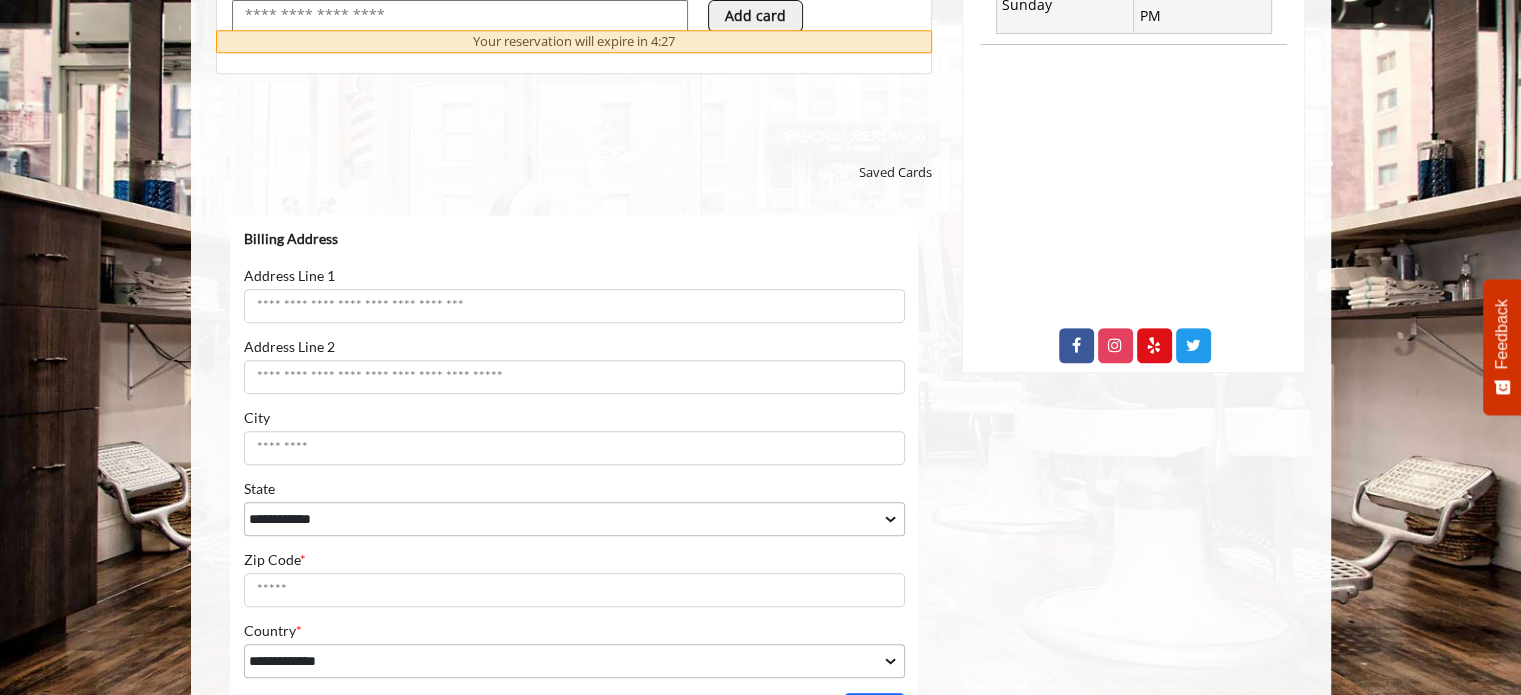 scroll, scrollTop: 893, scrollLeft: 0, axis: vertical 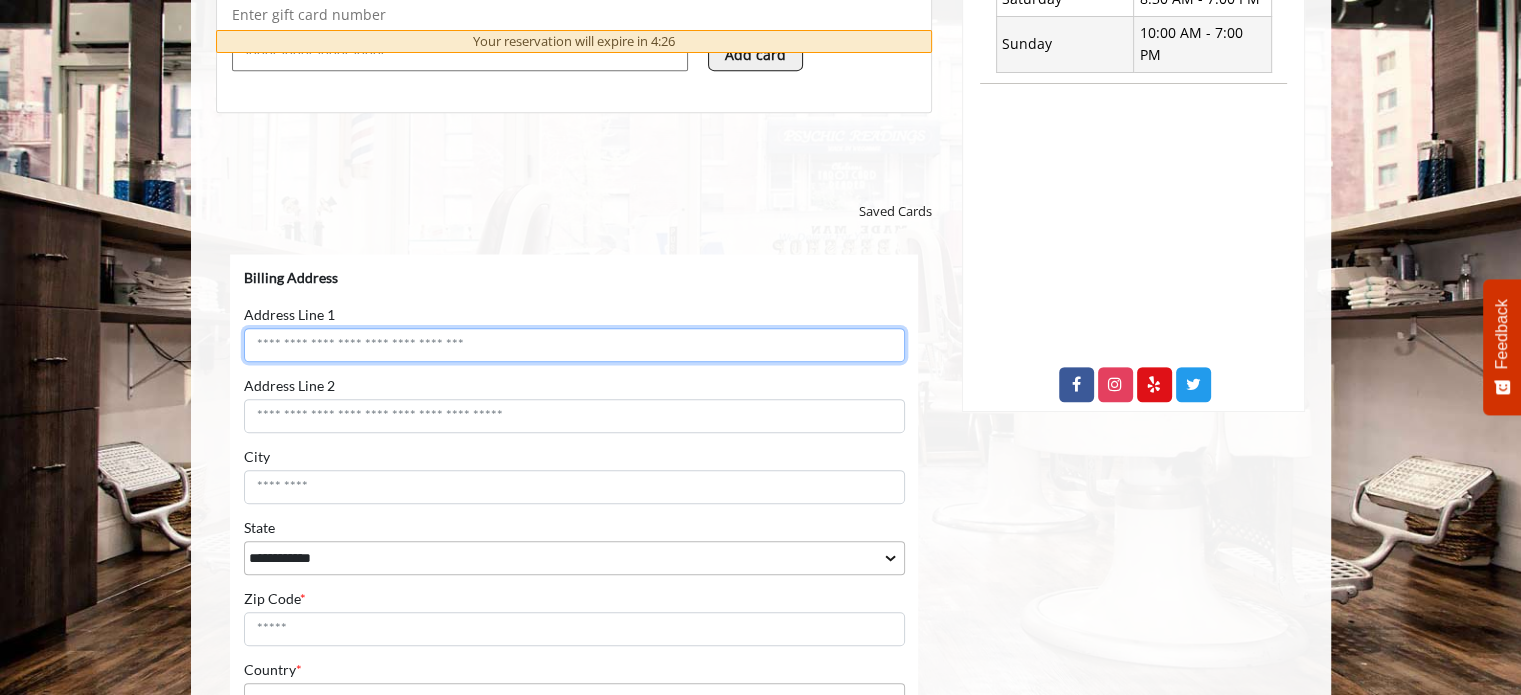 click on "Address Line 1" at bounding box center (573, 344) 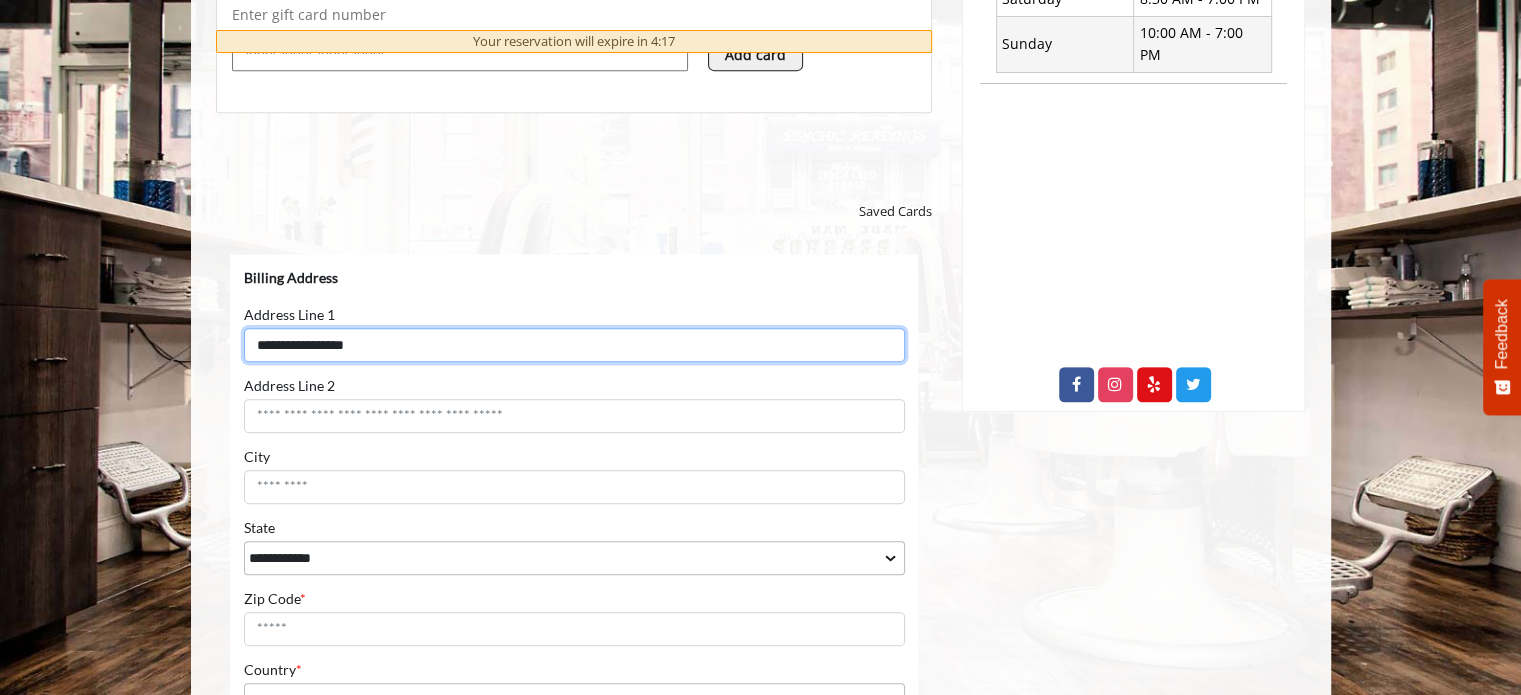 type on "**********" 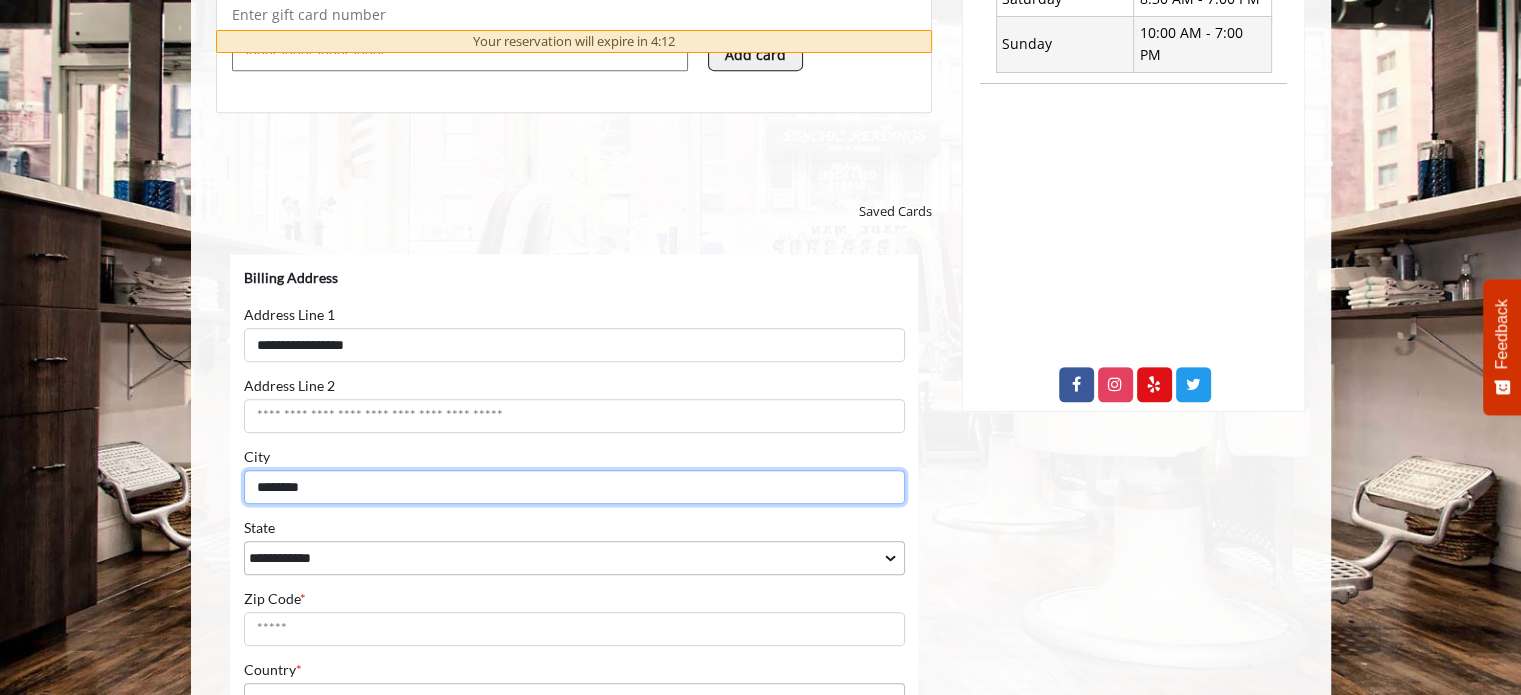 type on "********" 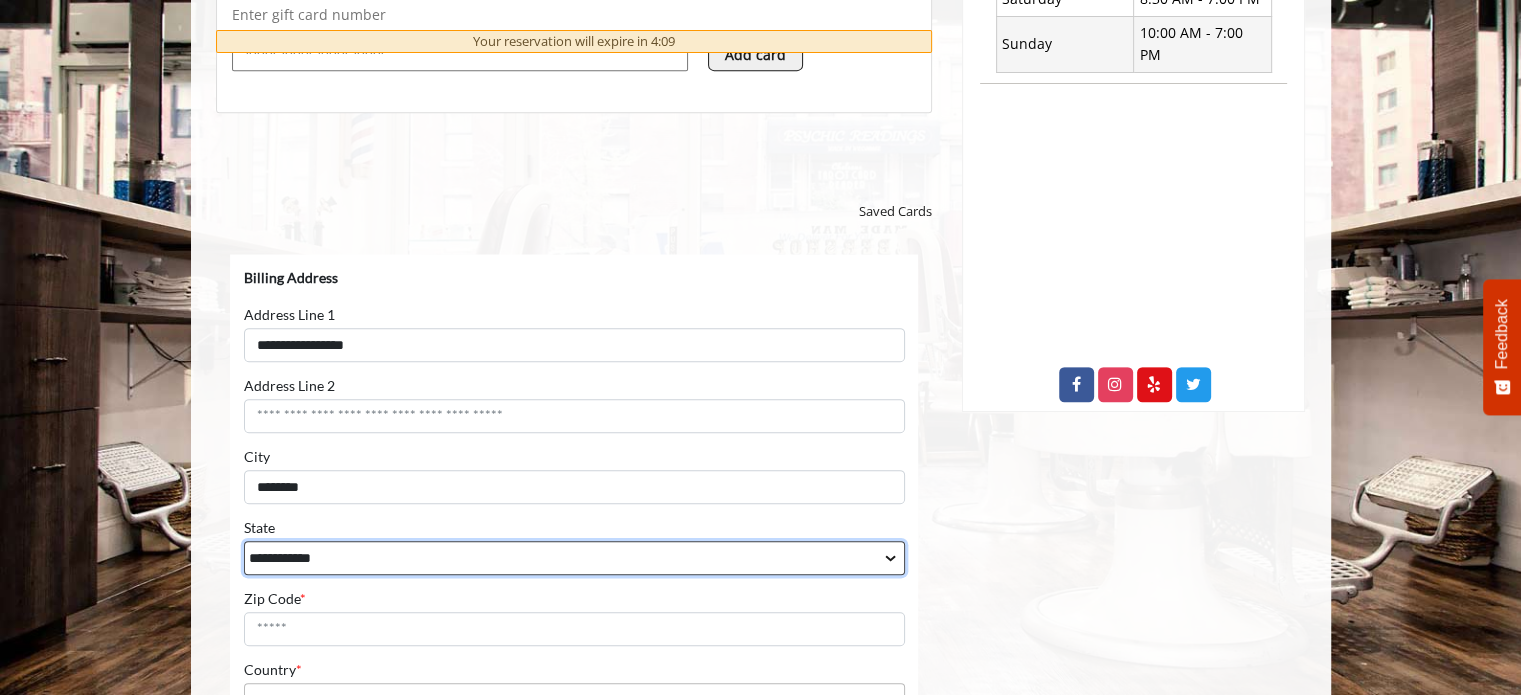 select on "**" 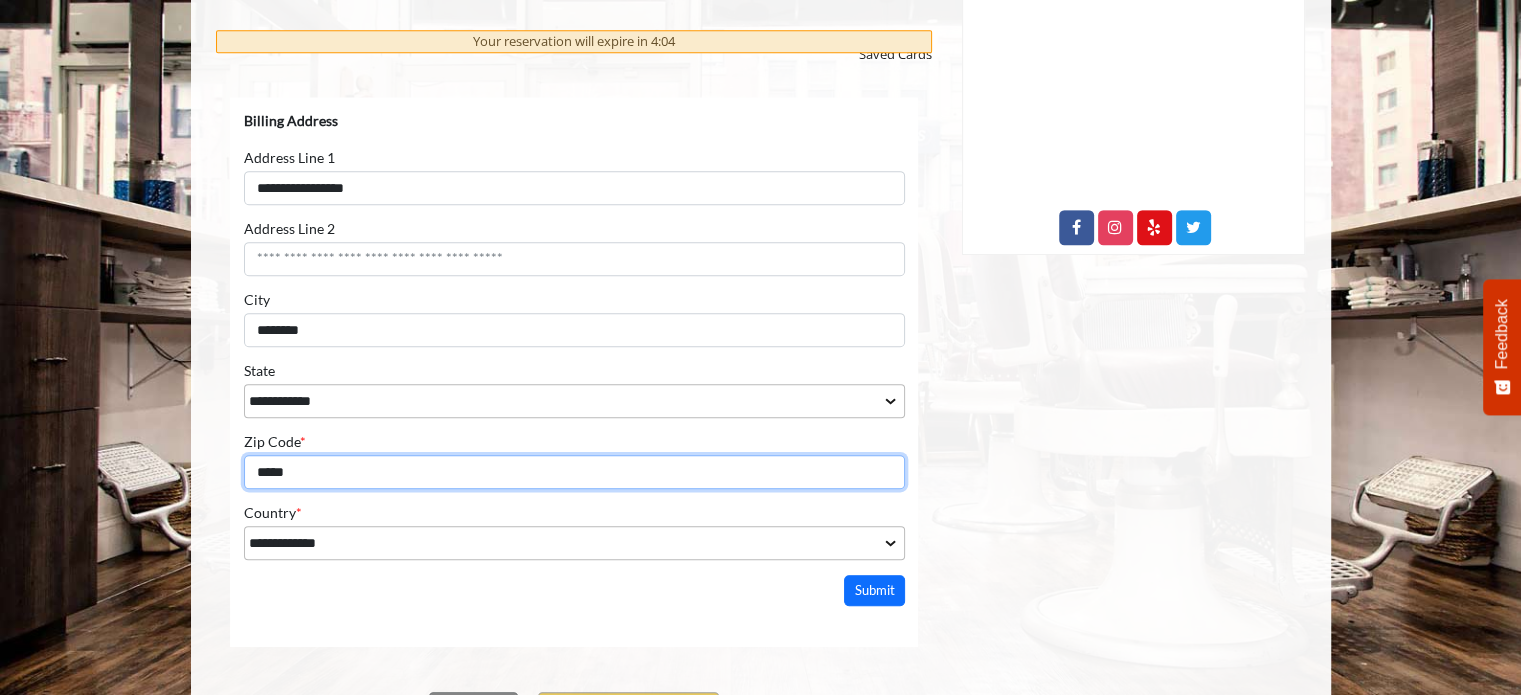 scroll, scrollTop: 1160, scrollLeft: 0, axis: vertical 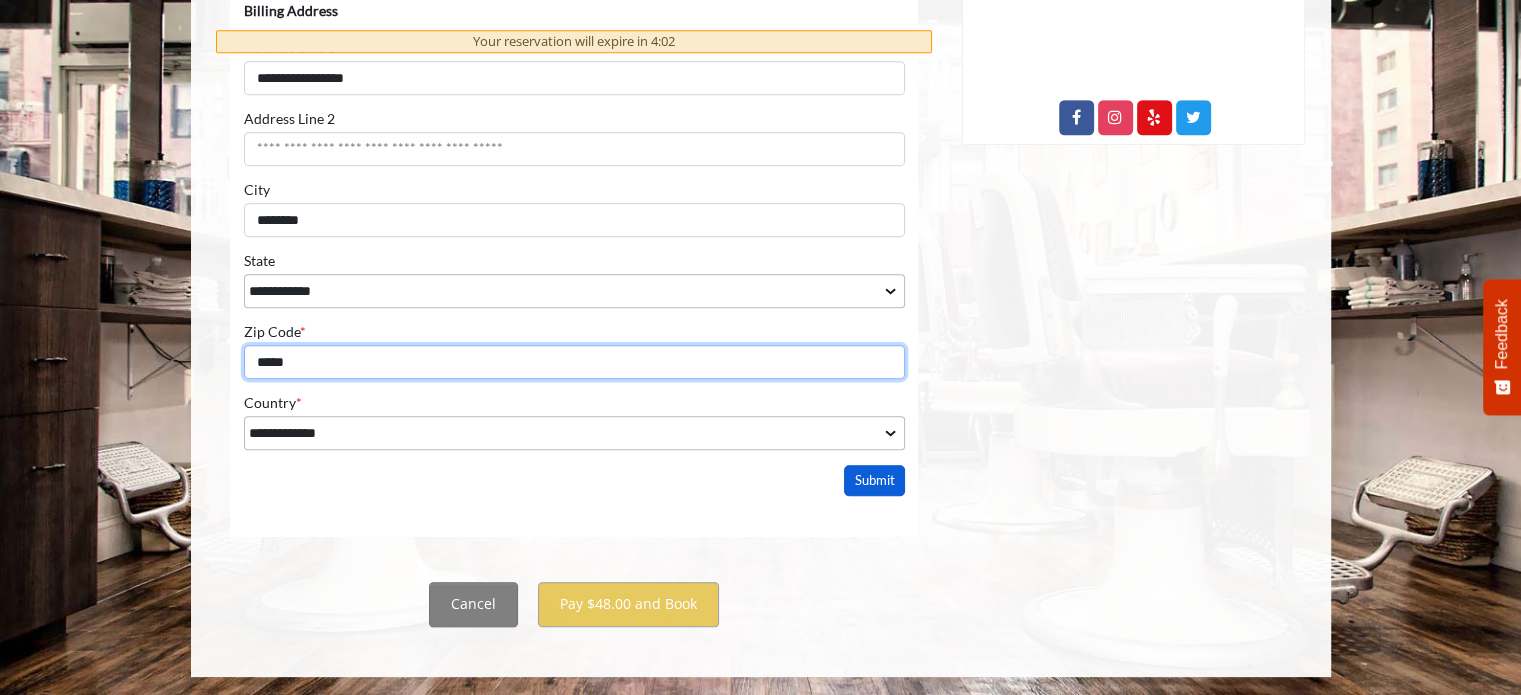 type on "*****" 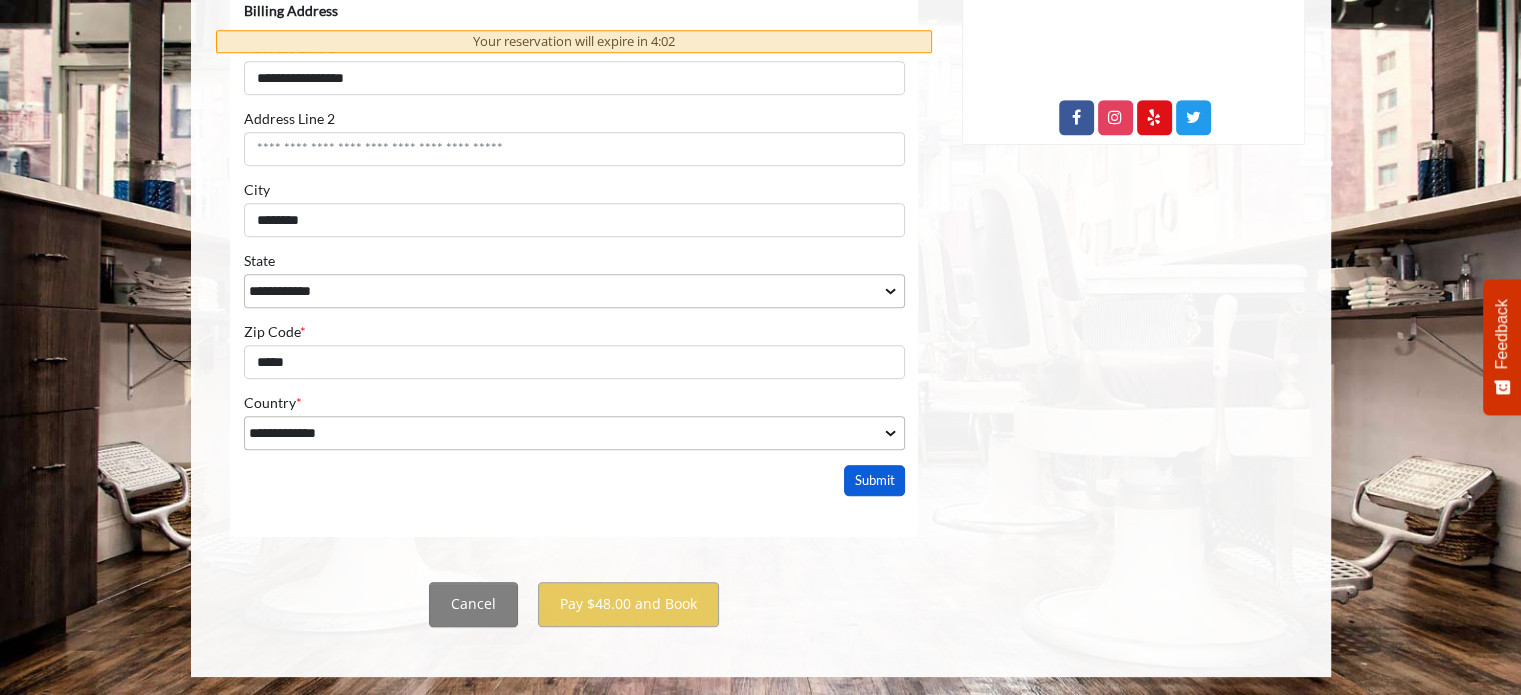 click on "Submit" at bounding box center [874, 480] 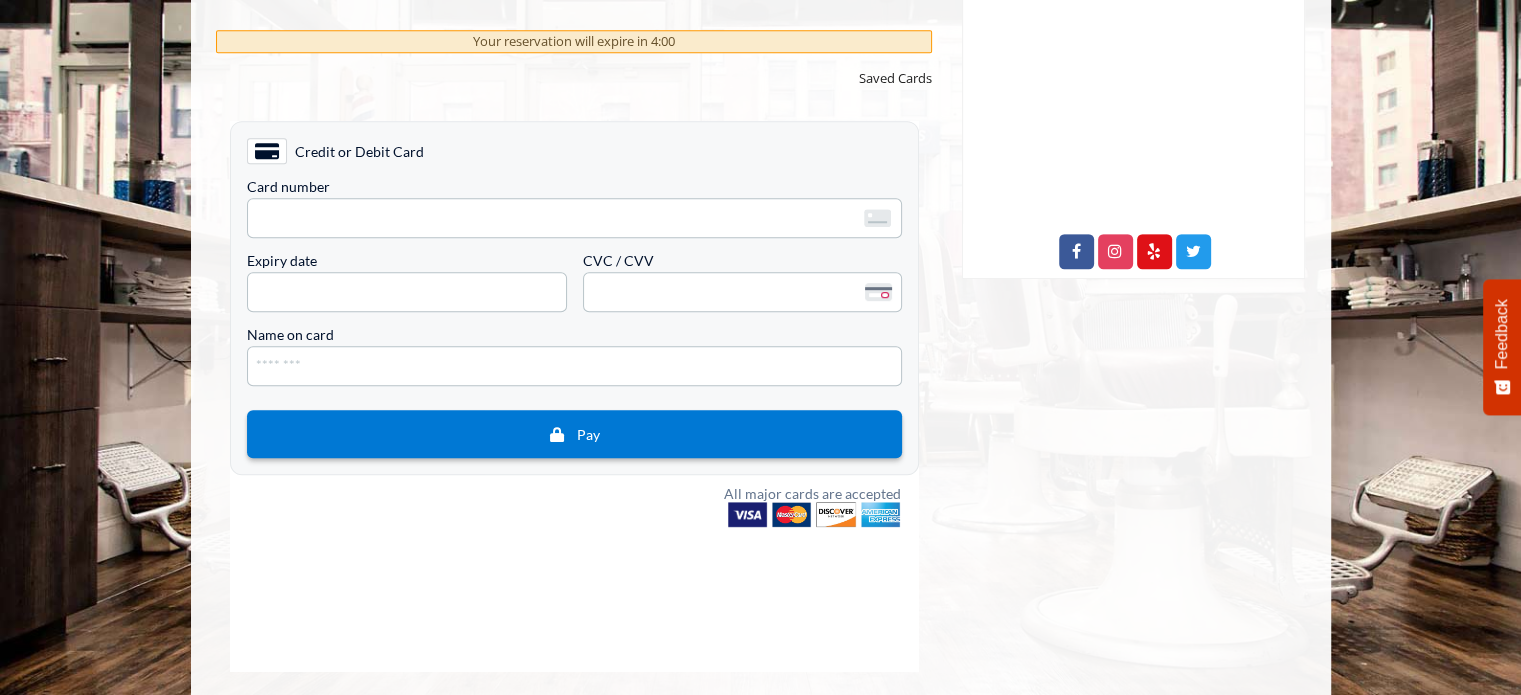 scroll, scrollTop: 893, scrollLeft: 0, axis: vertical 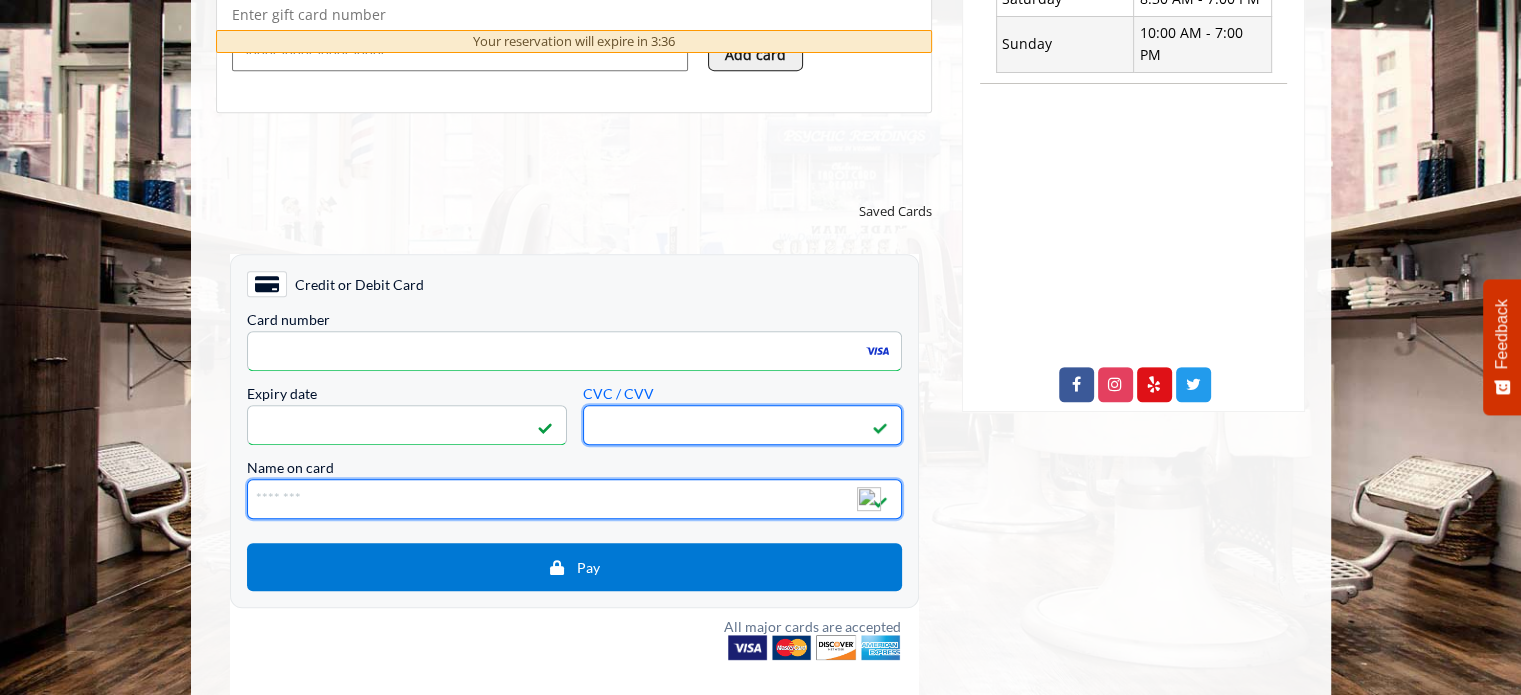 click on "Name on card" at bounding box center [573, 498] 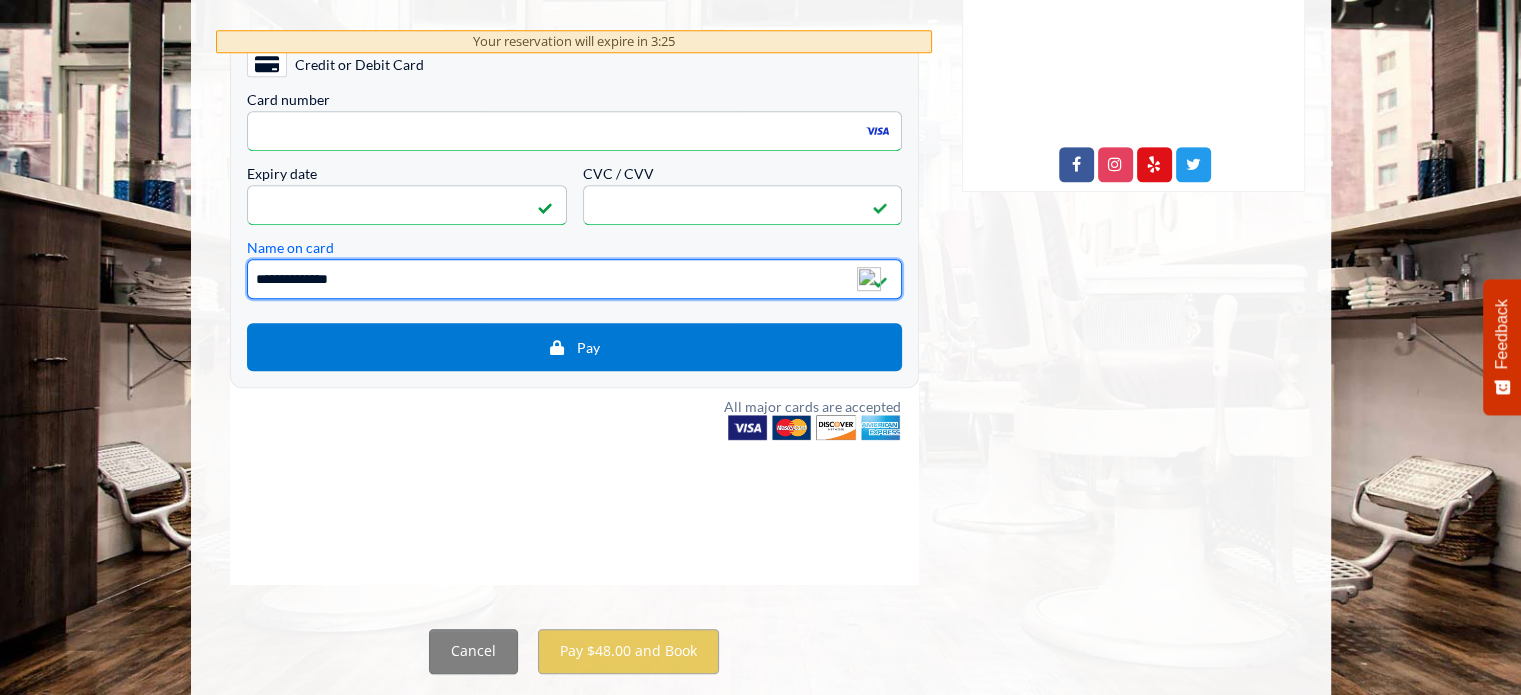 scroll, scrollTop: 1160, scrollLeft: 0, axis: vertical 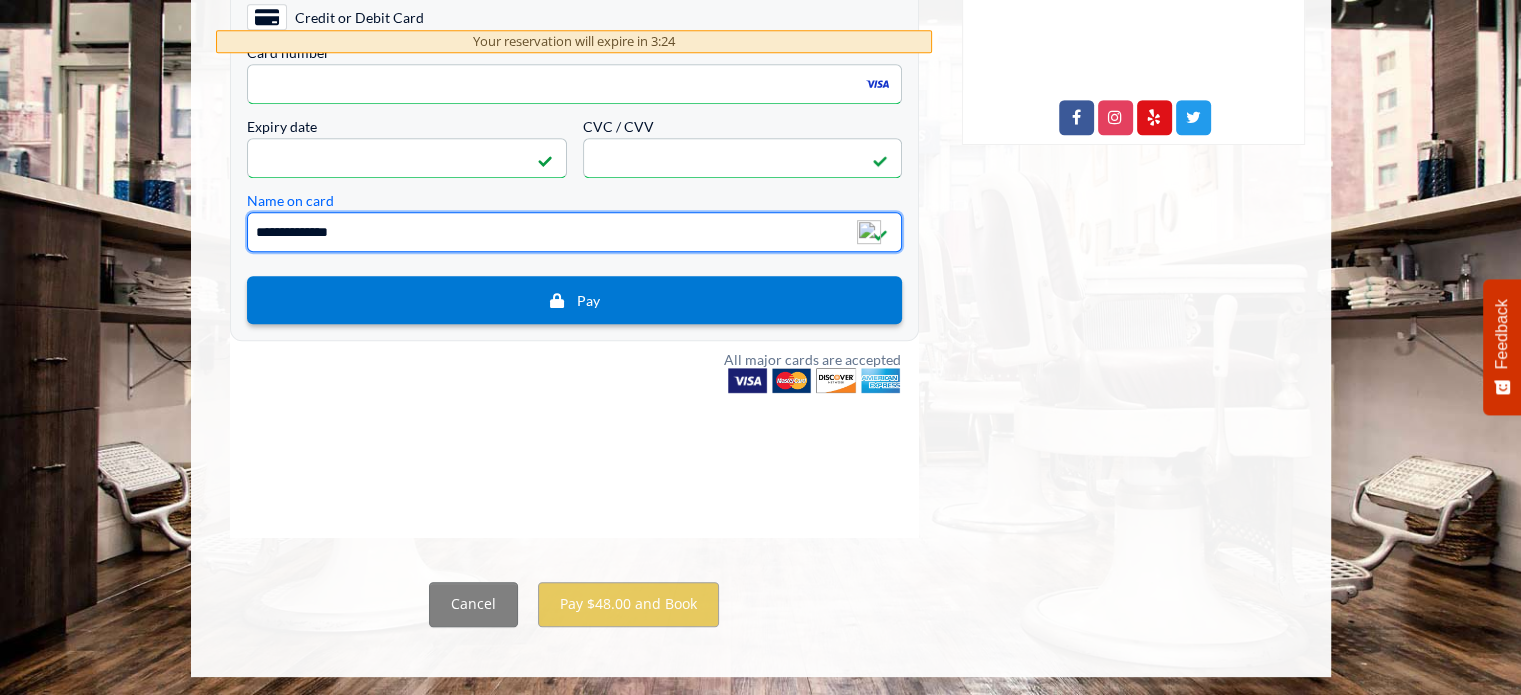 type on "**********" 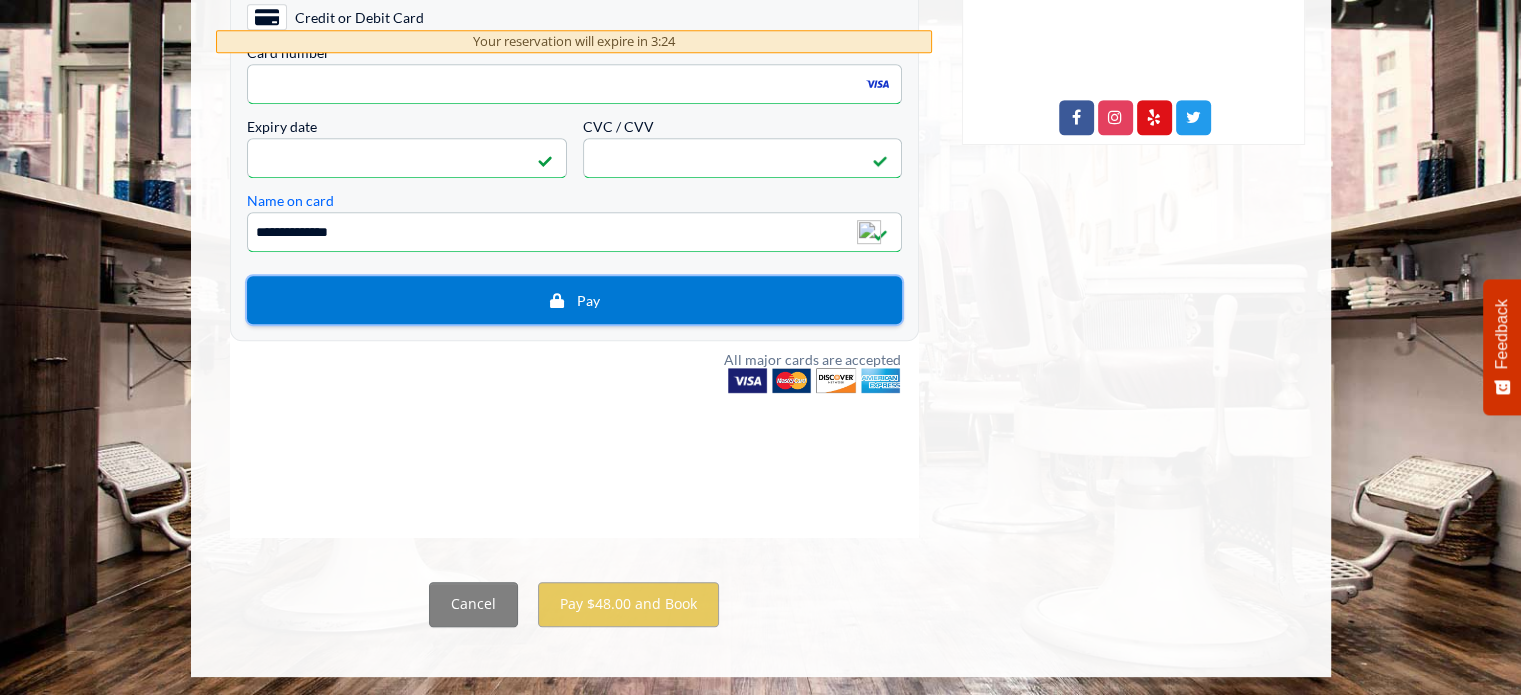 click on "Pay" at bounding box center (573, 300) 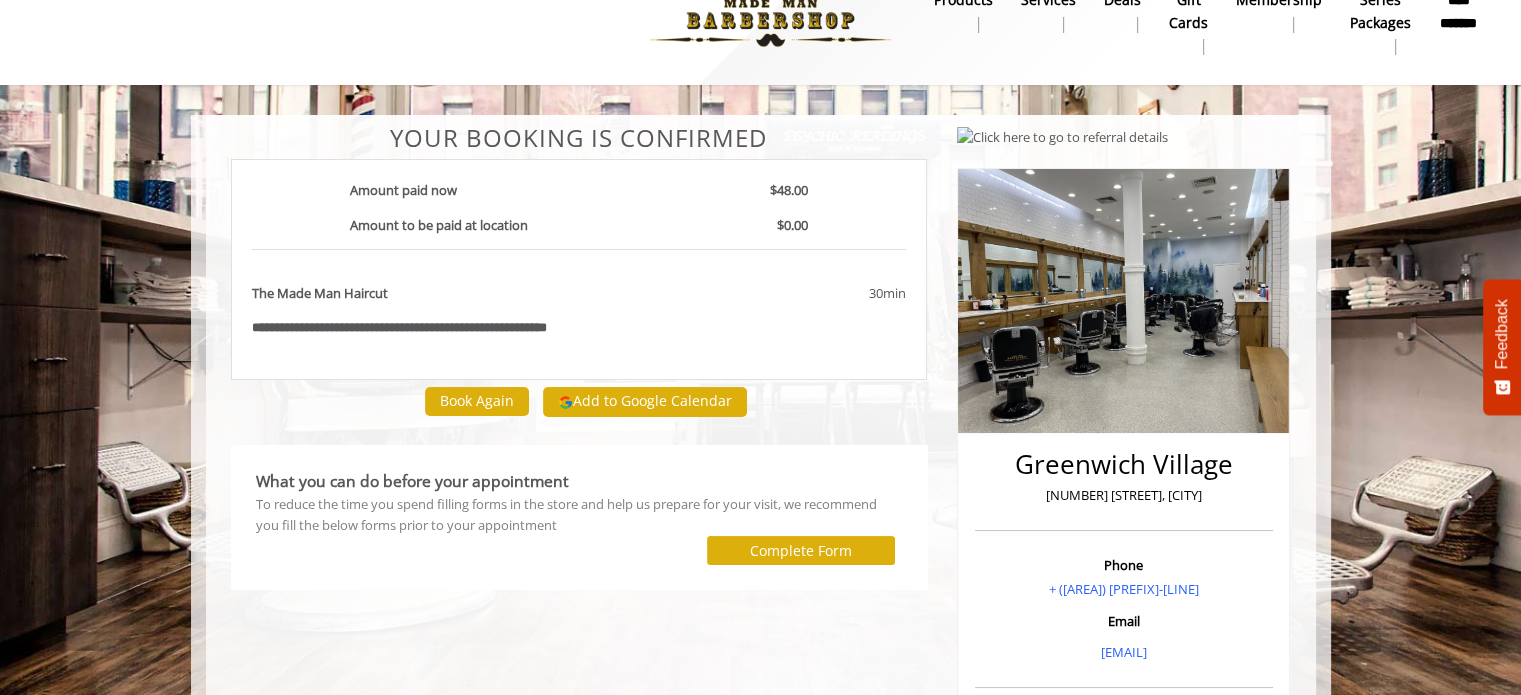 scroll, scrollTop: 0, scrollLeft: 0, axis: both 